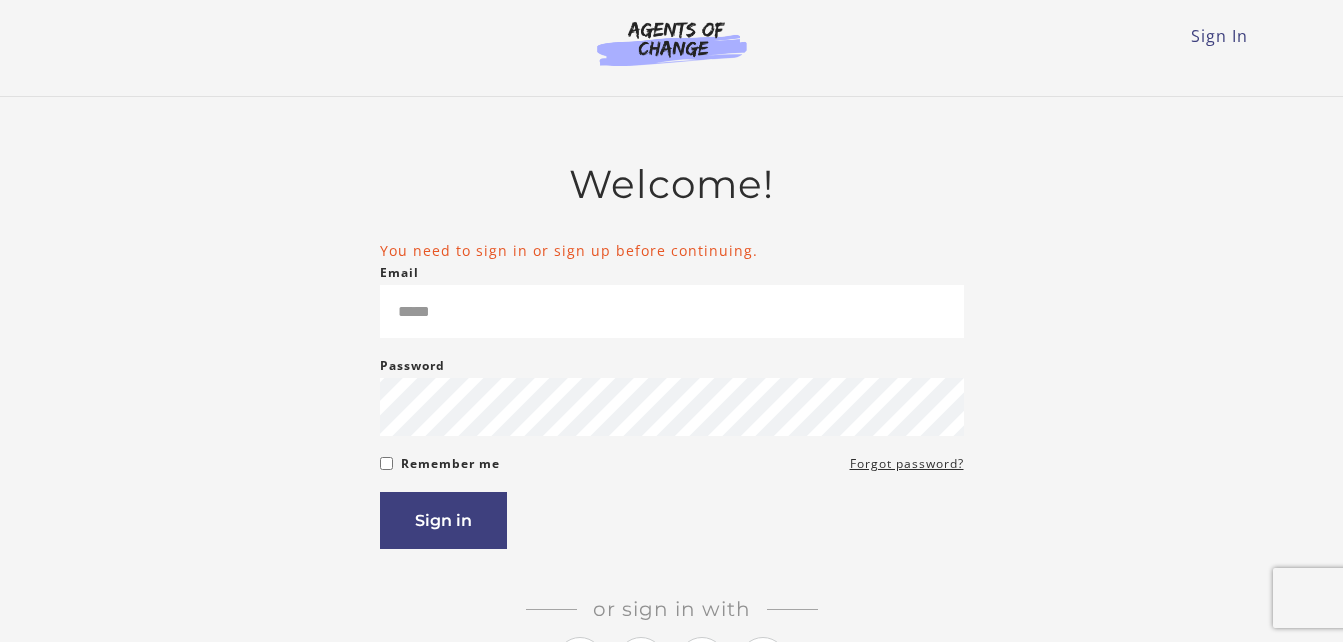 scroll, scrollTop: 56, scrollLeft: 0, axis: vertical 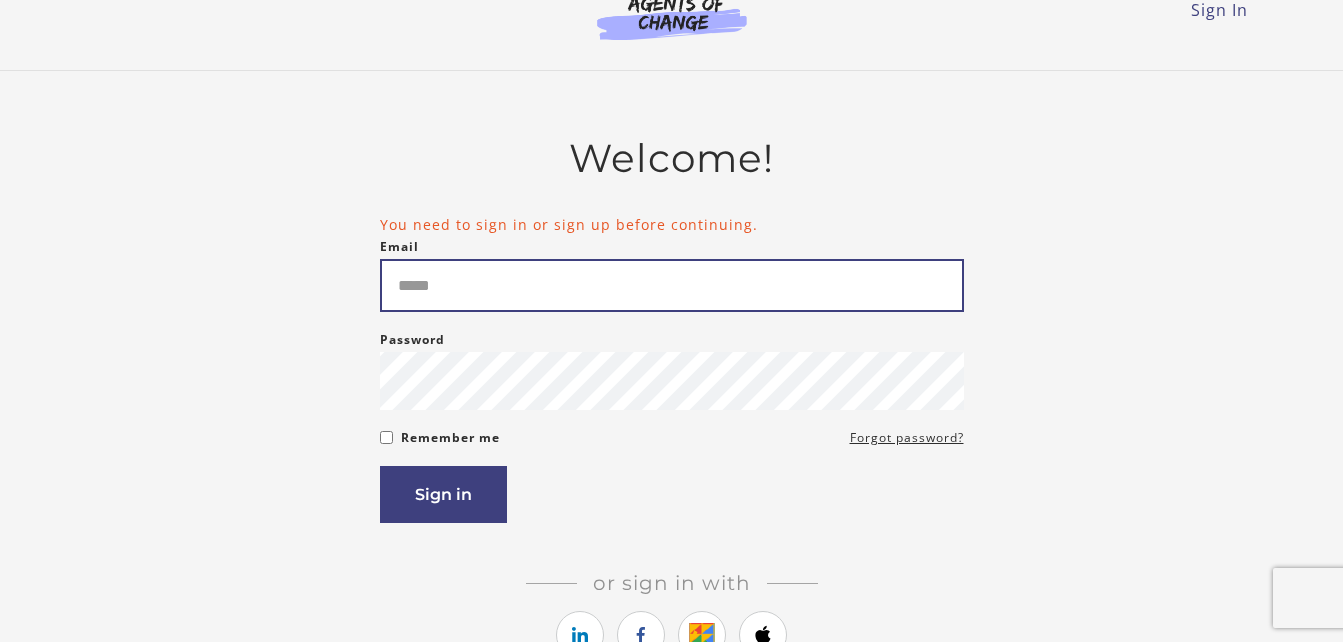 click on "Email" at bounding box center (672, 285) 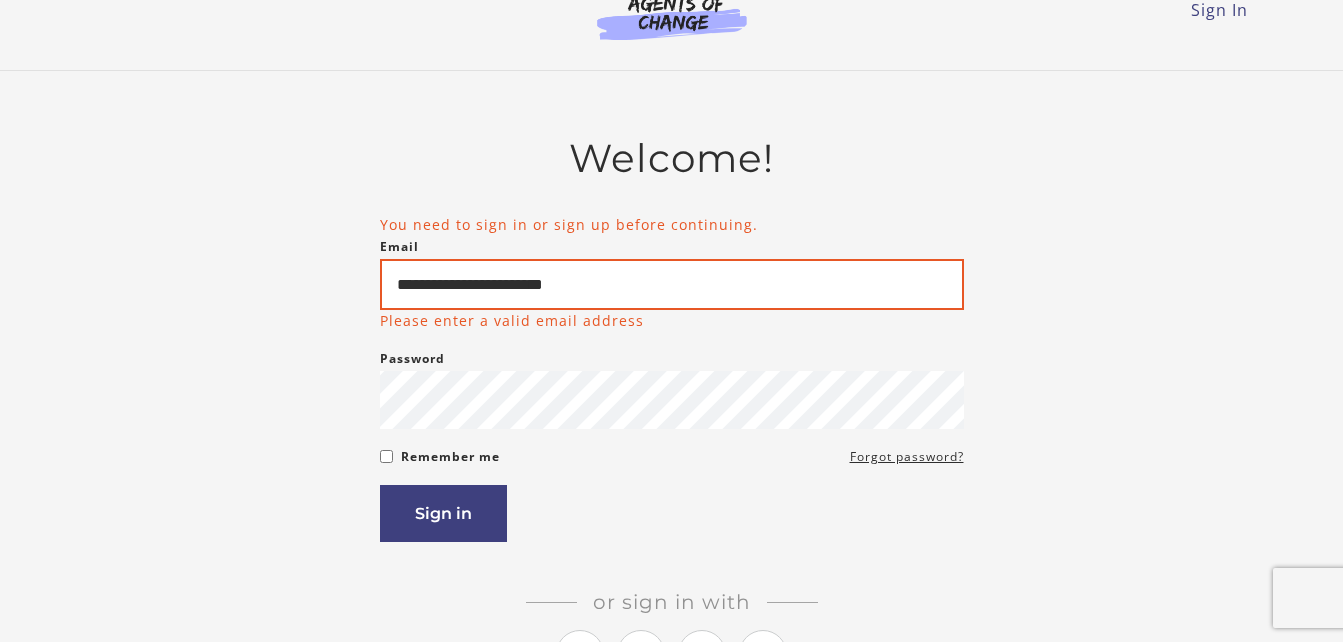 click on "**********" at bounding box center (672, 284) 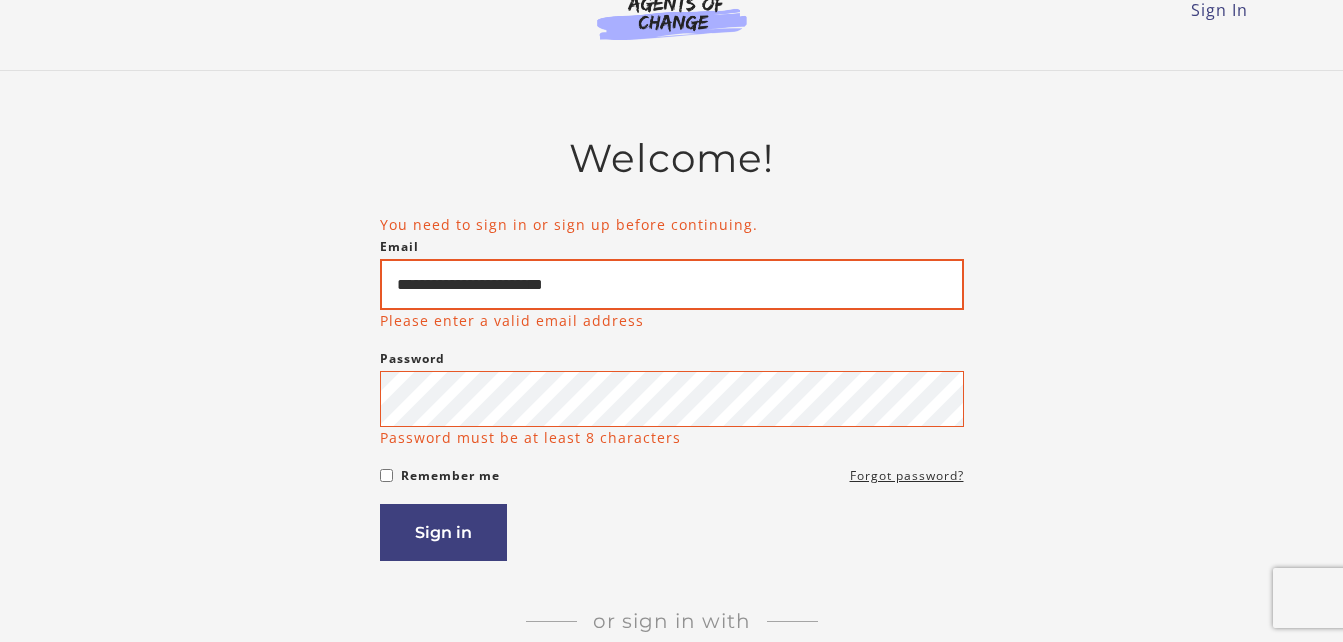 type on "**********" 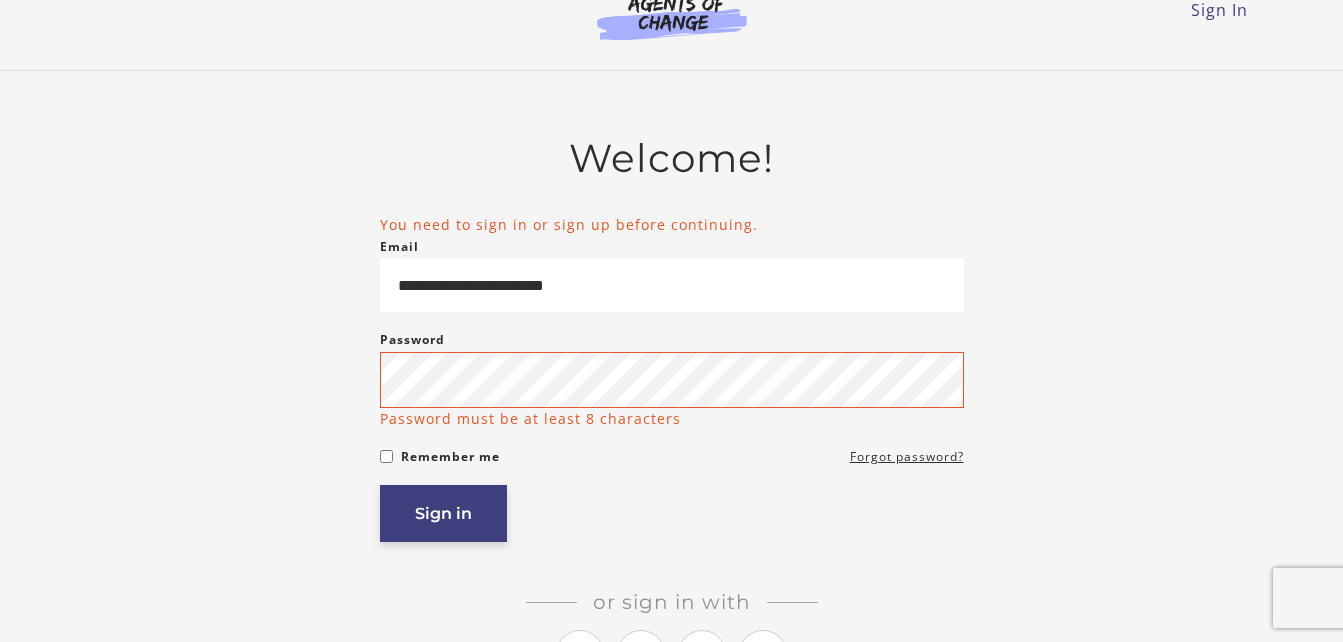 click on "Sign in" at bounding box center [443, 513] 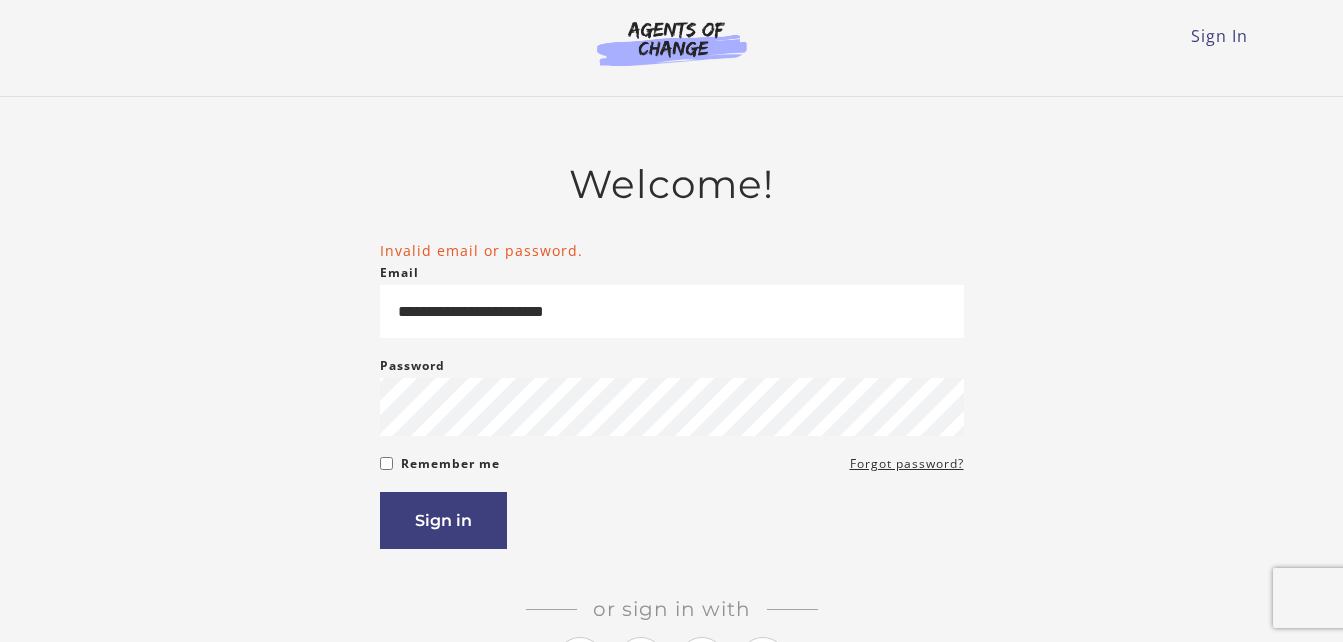 scroll, scrollTop: 0, scrollLeft: 0, axis: both 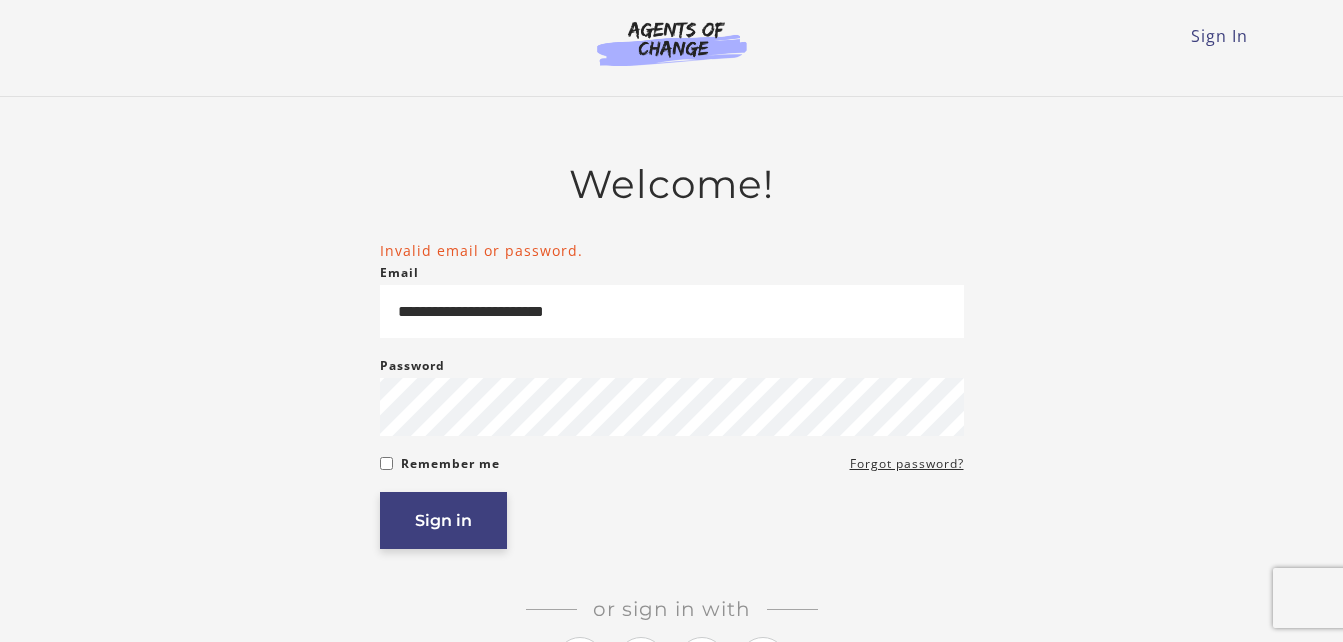 click on "Sign in" at bounding box center [443, 520] 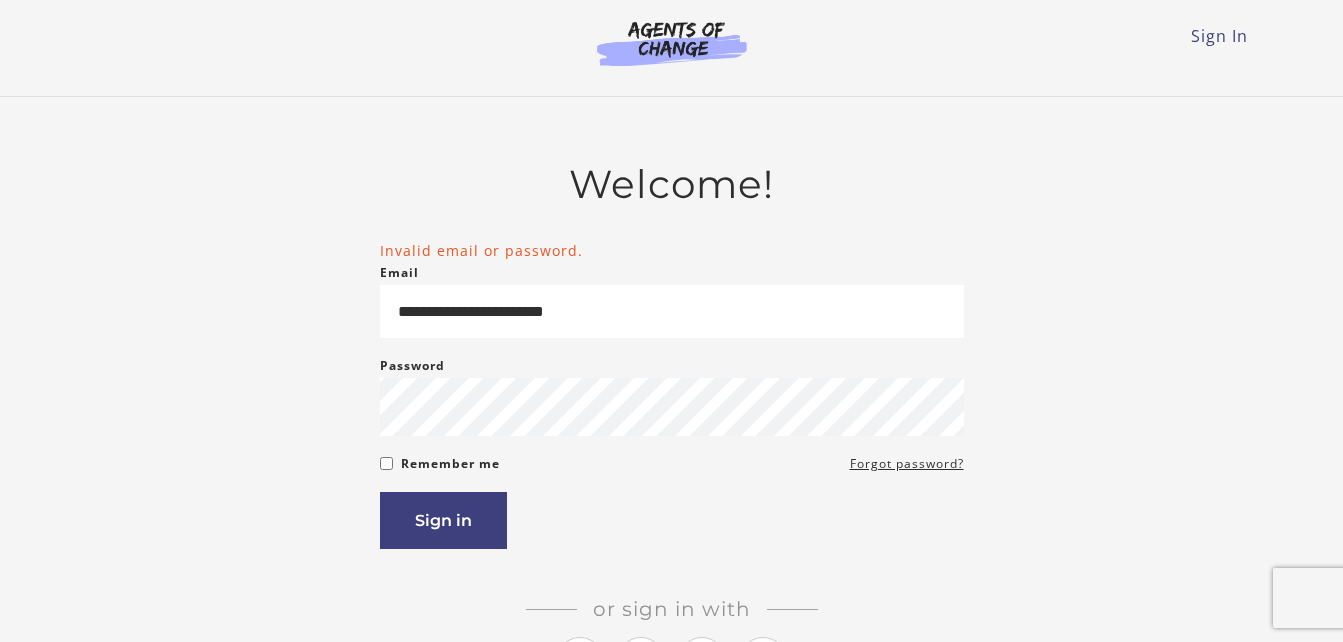 scroll, scrollTop: 0, scrollLeft: 0, axis: both 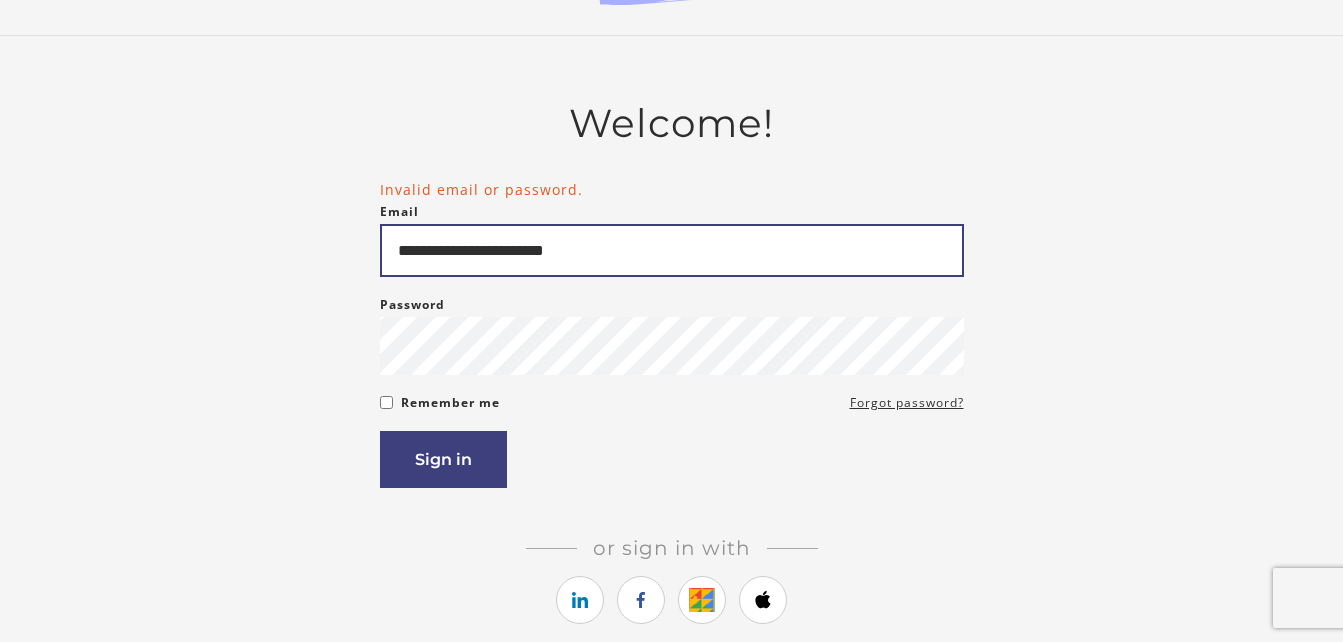 click on "**********" at bounding box center [672, 250] 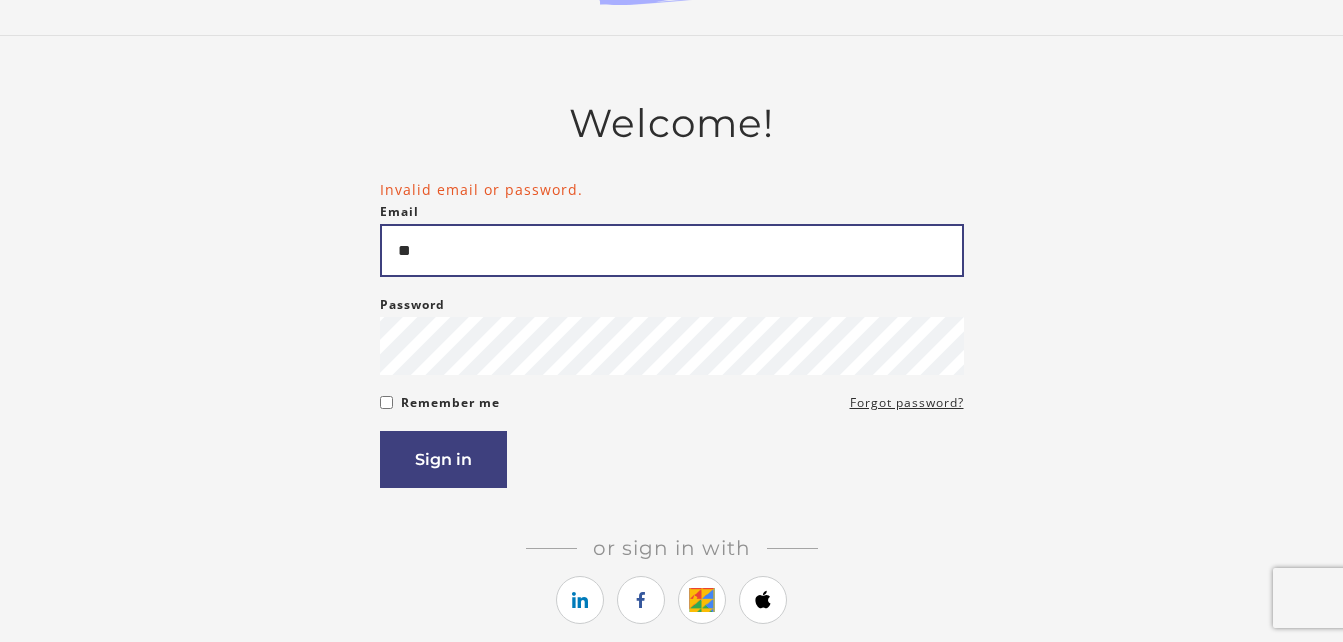 type on "*" 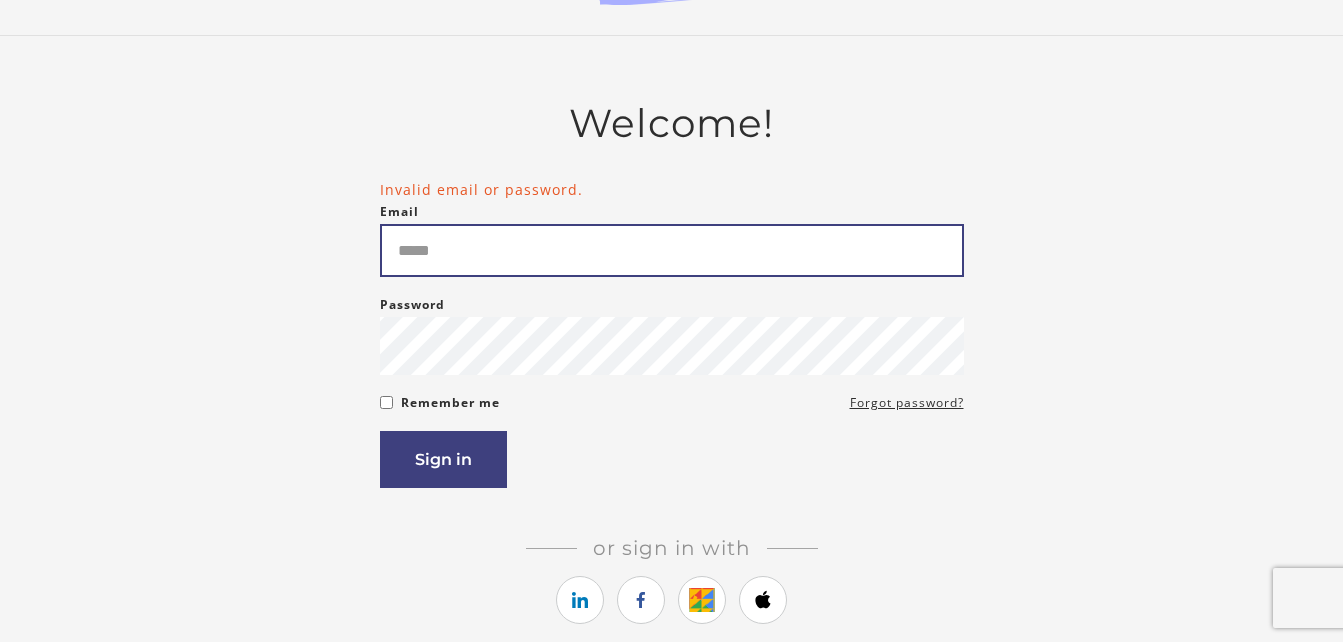 scroll, scrollTop: 0, scrollLeft: 0, axis: both 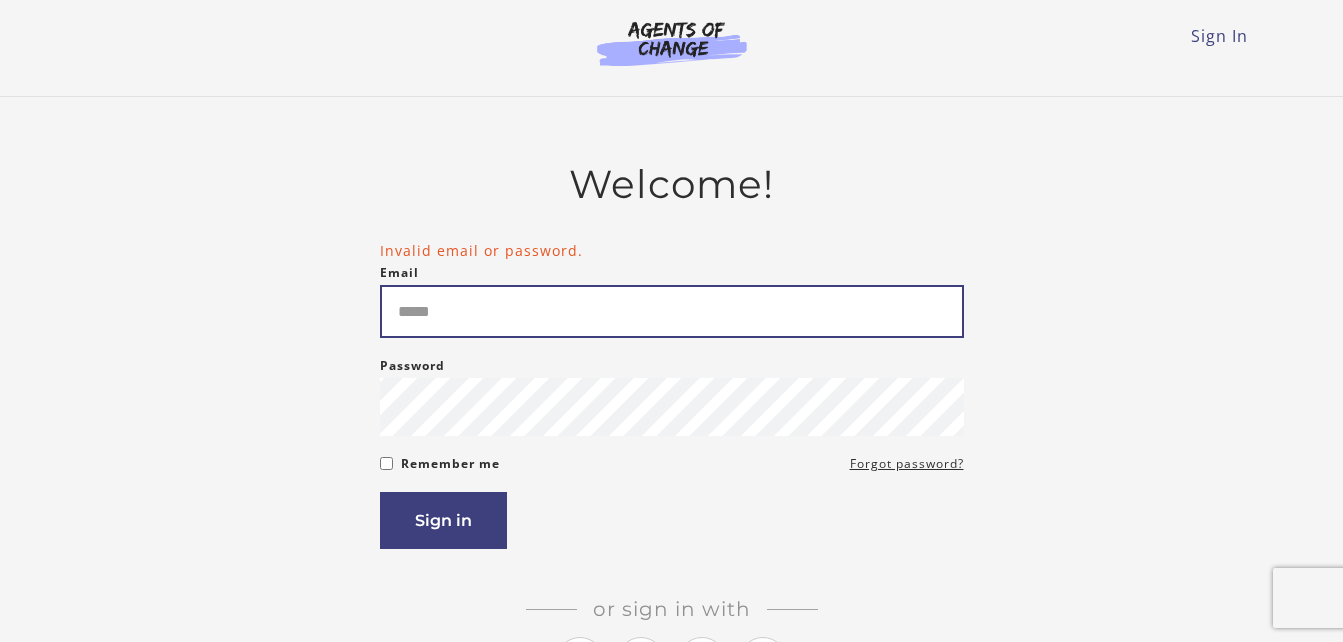 type on "*" 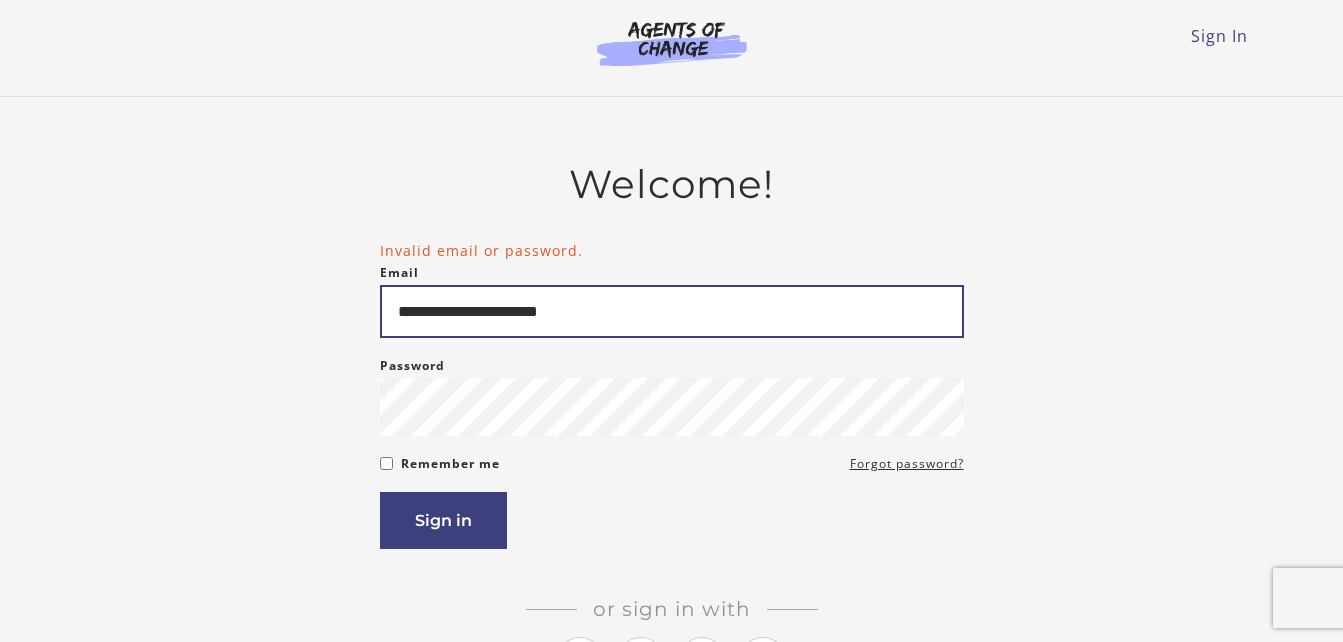 type on "**********" 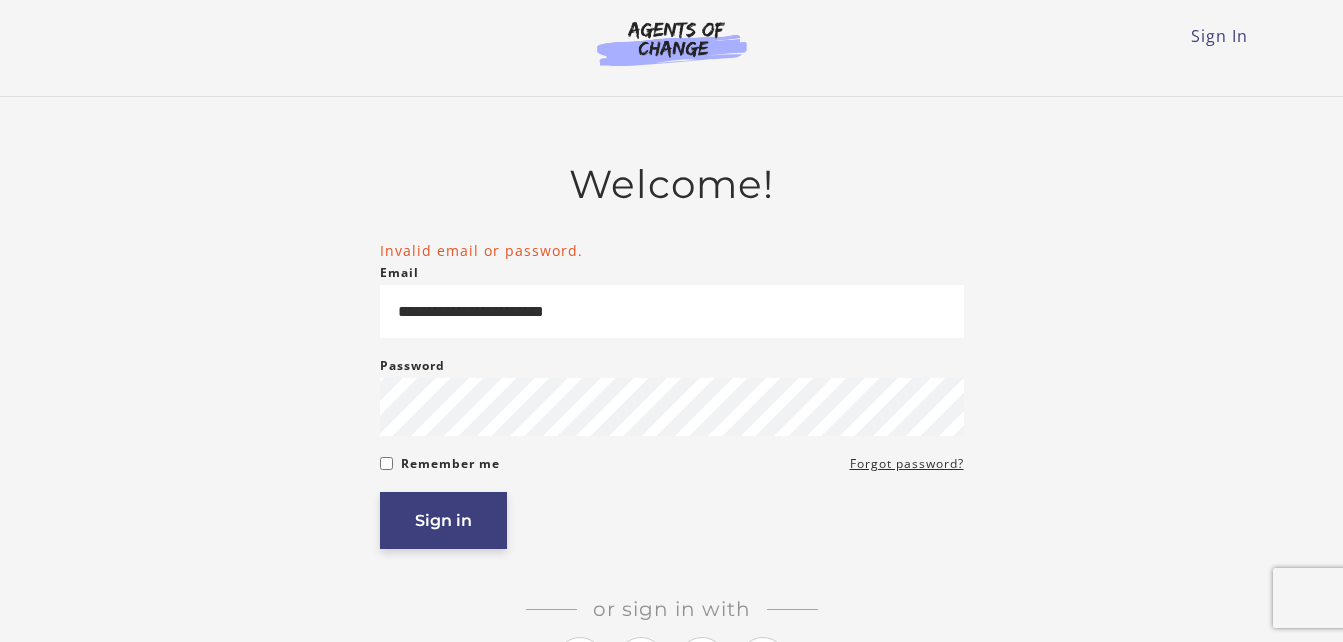 click on "Sign in" at bounding box center (443, 520) 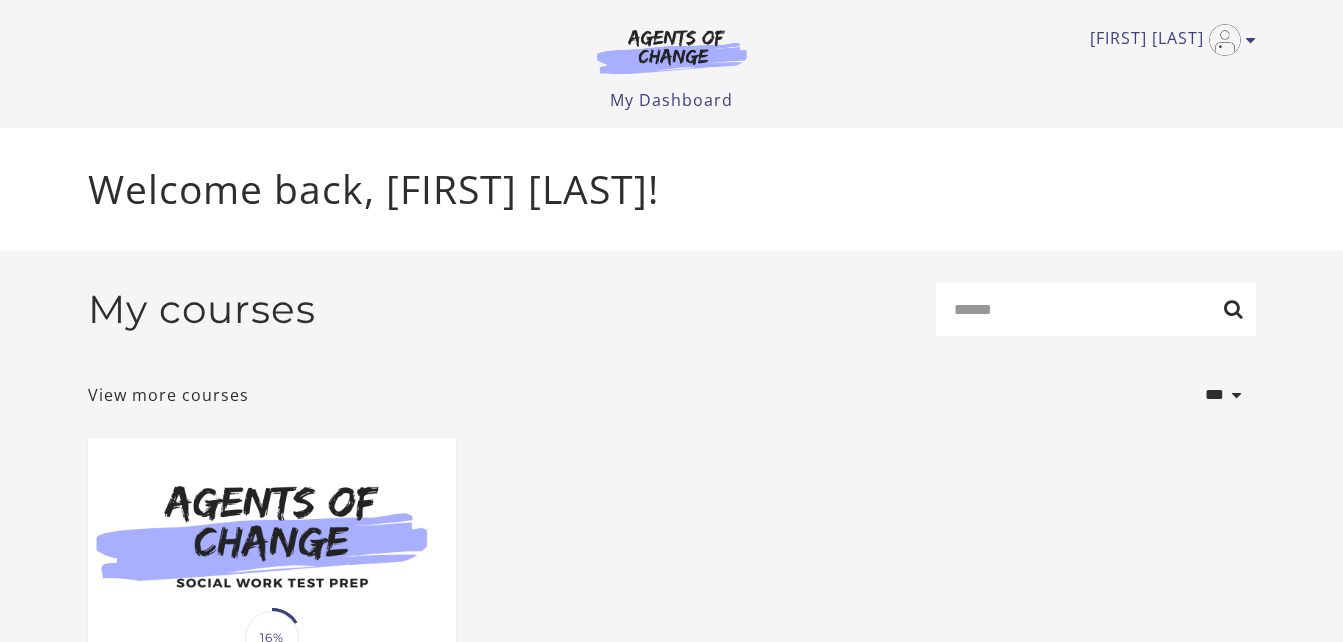 scroll, scrollTop: 0, scrollLeft: 0, axis: both 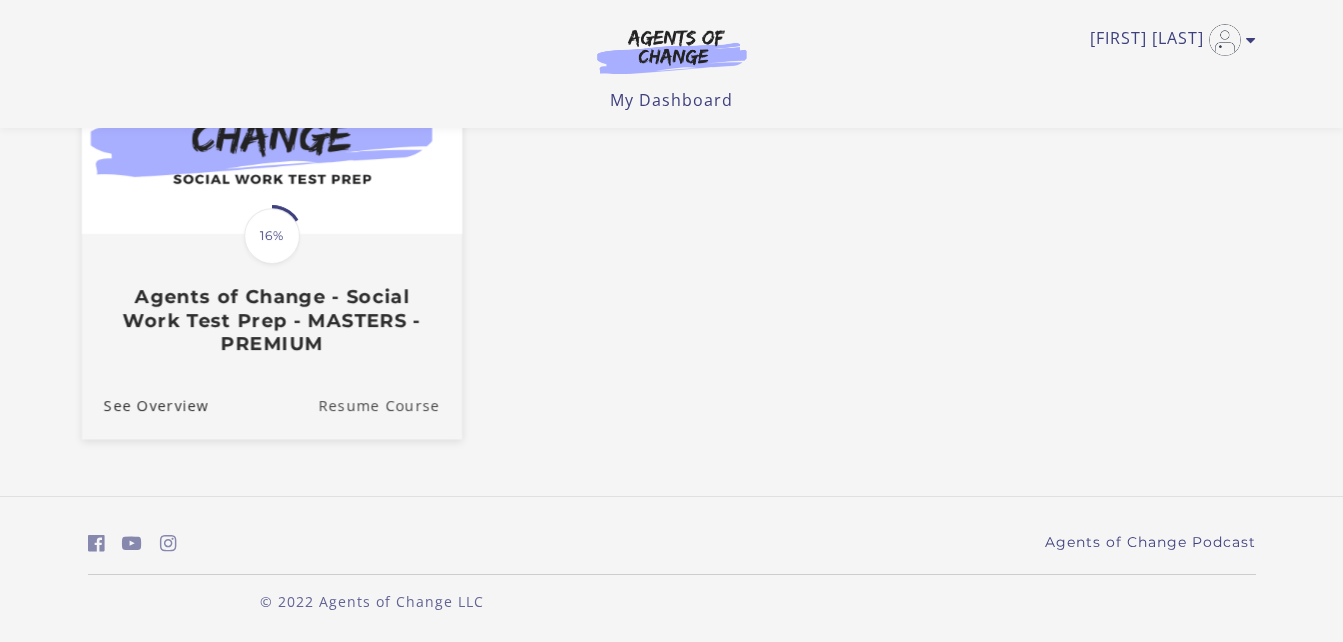 click on "Resume Course" at bounding box center [390, 404] 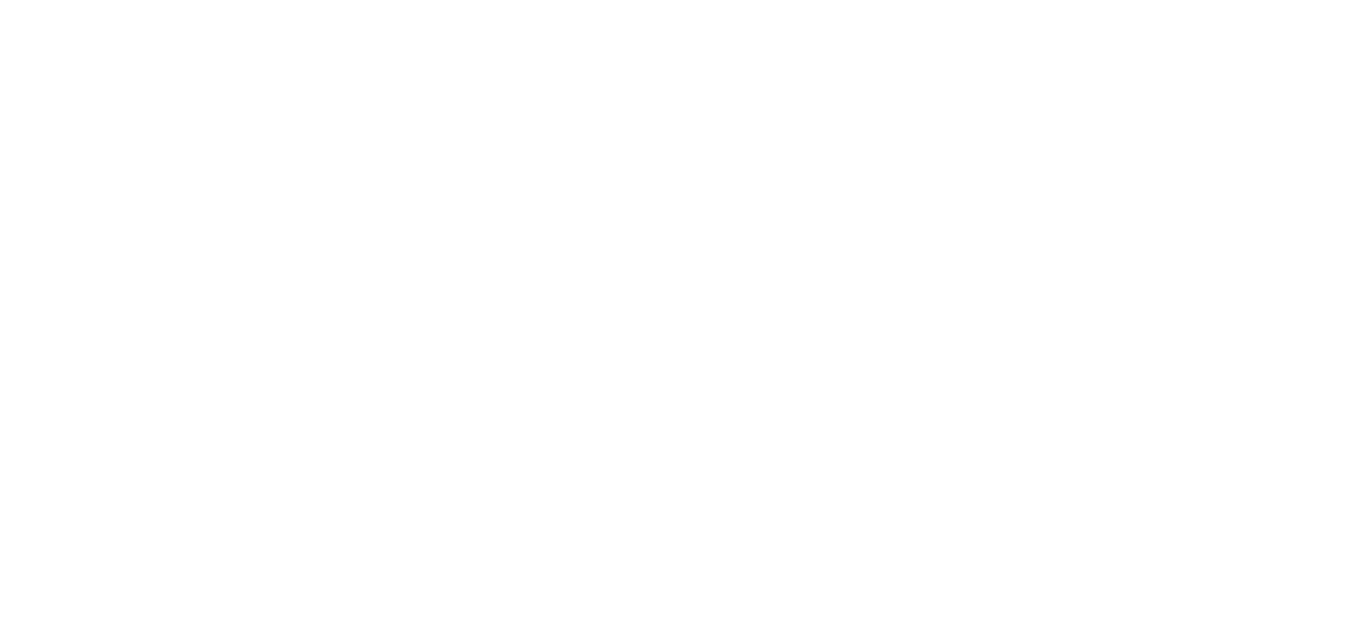 scroll, scrollTop: 0, scrollLeft: 0, axis: both 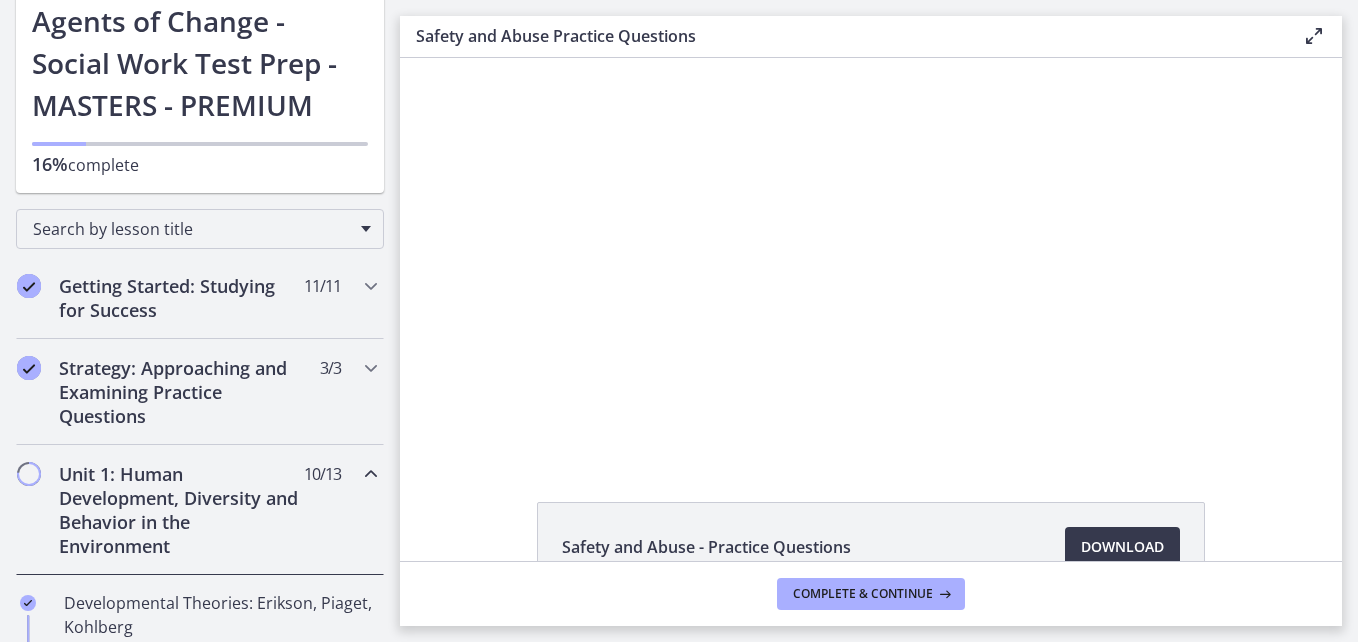 click at bounding box center [871, 257] 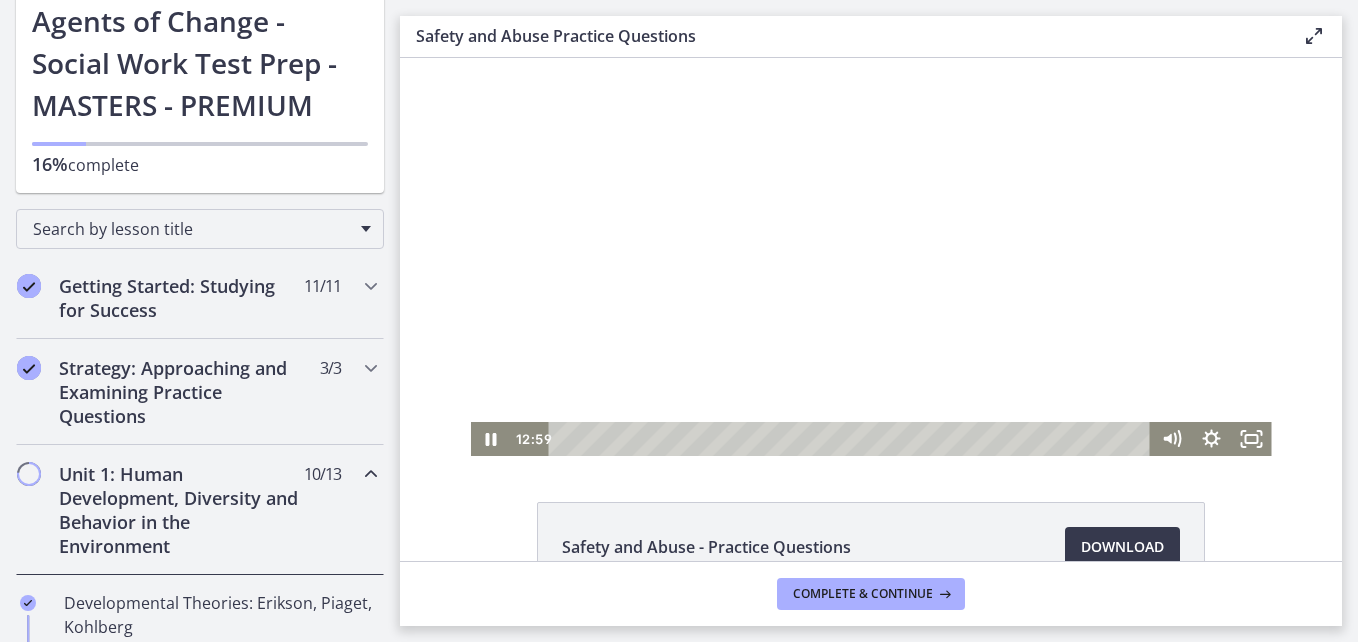click at bounding box center [852, 439] 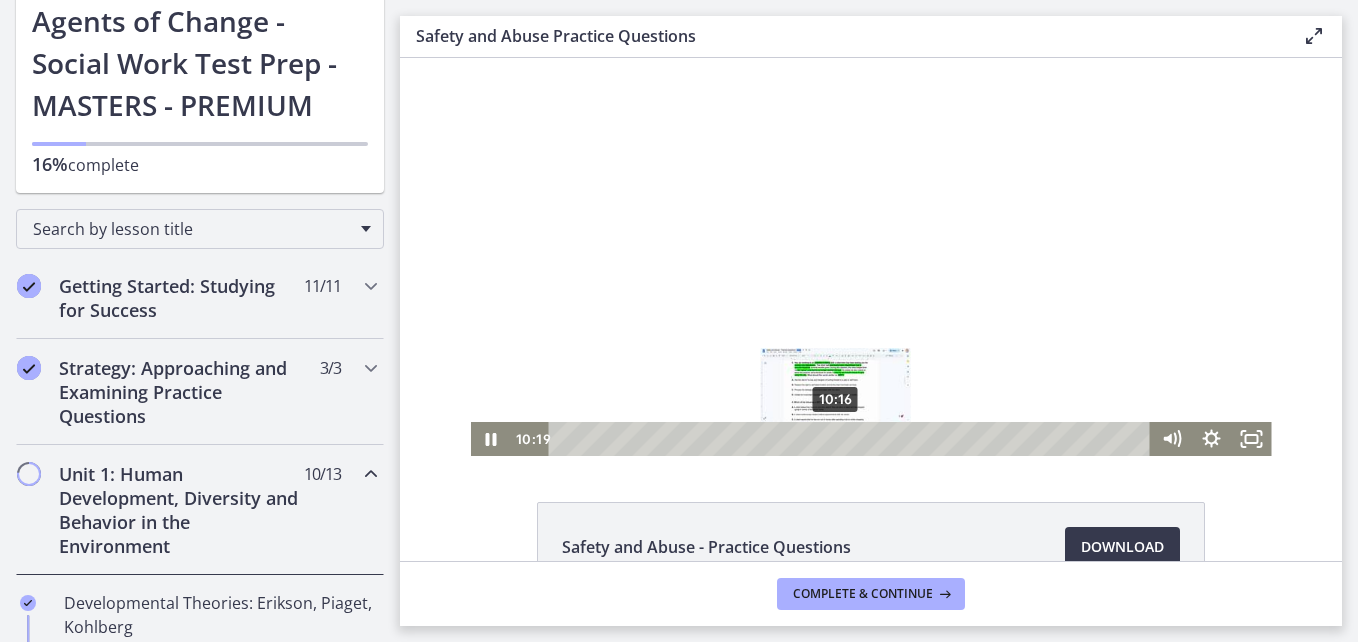 click on "10:16" at bounding box center [852, 439] 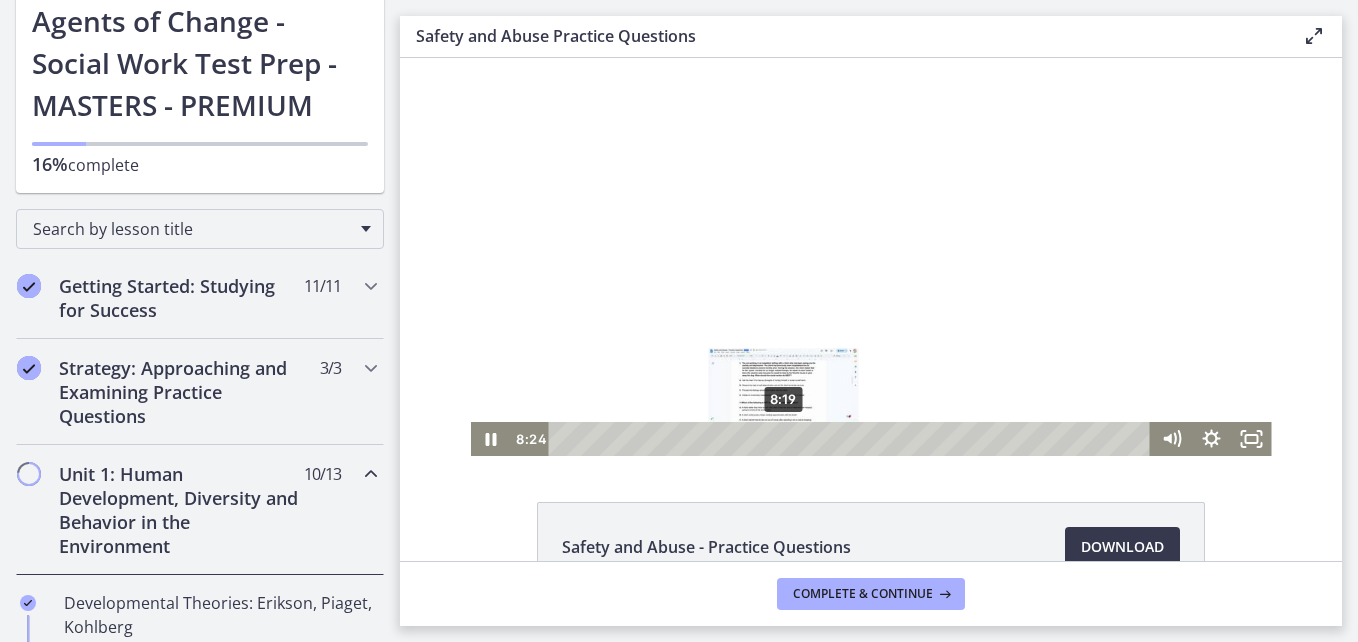 click at bounding box center [871, 257] 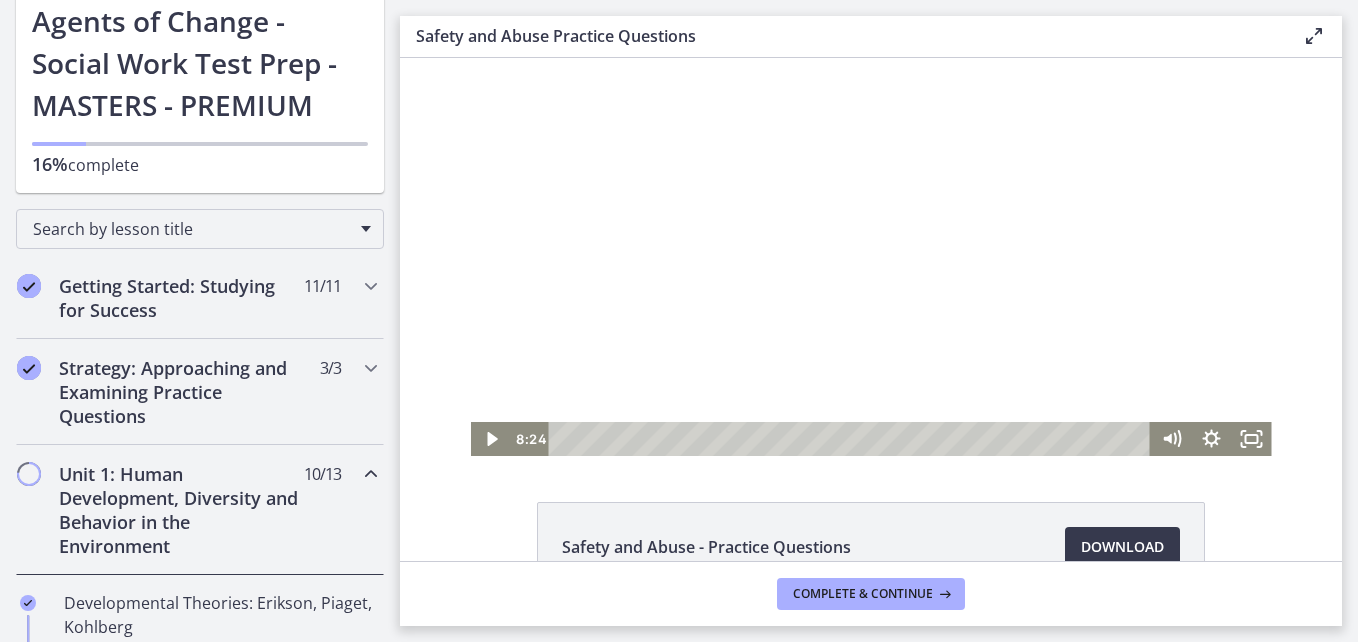 click 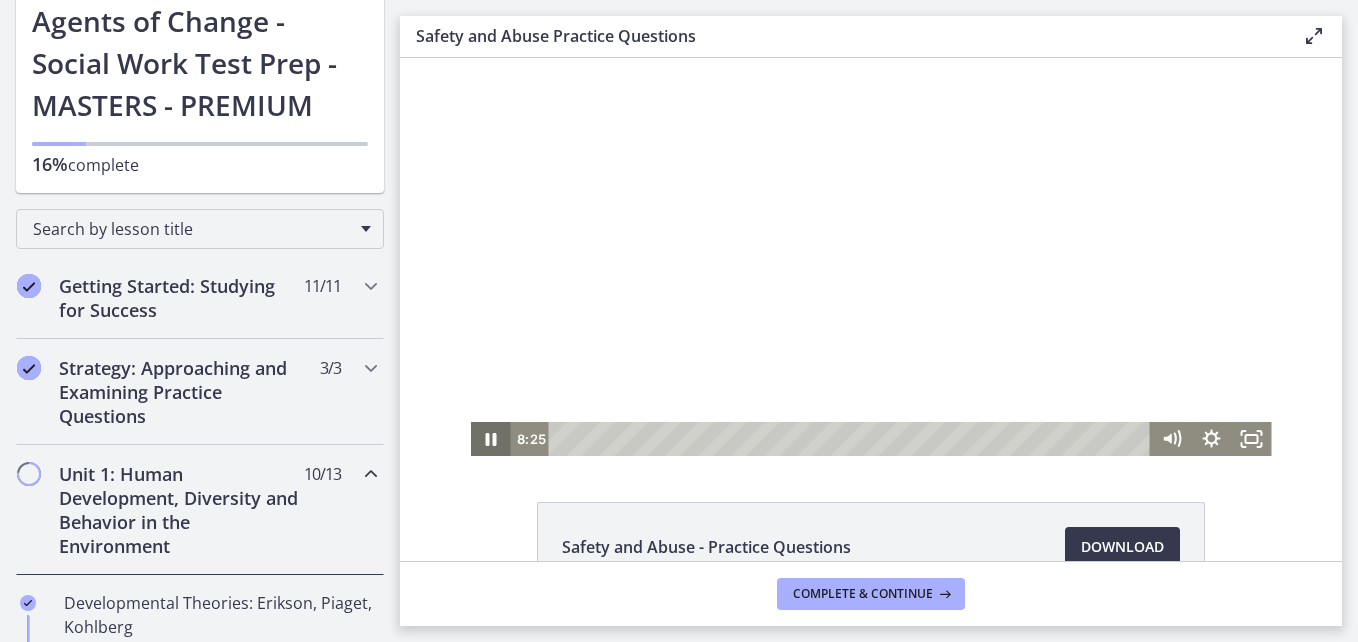 type 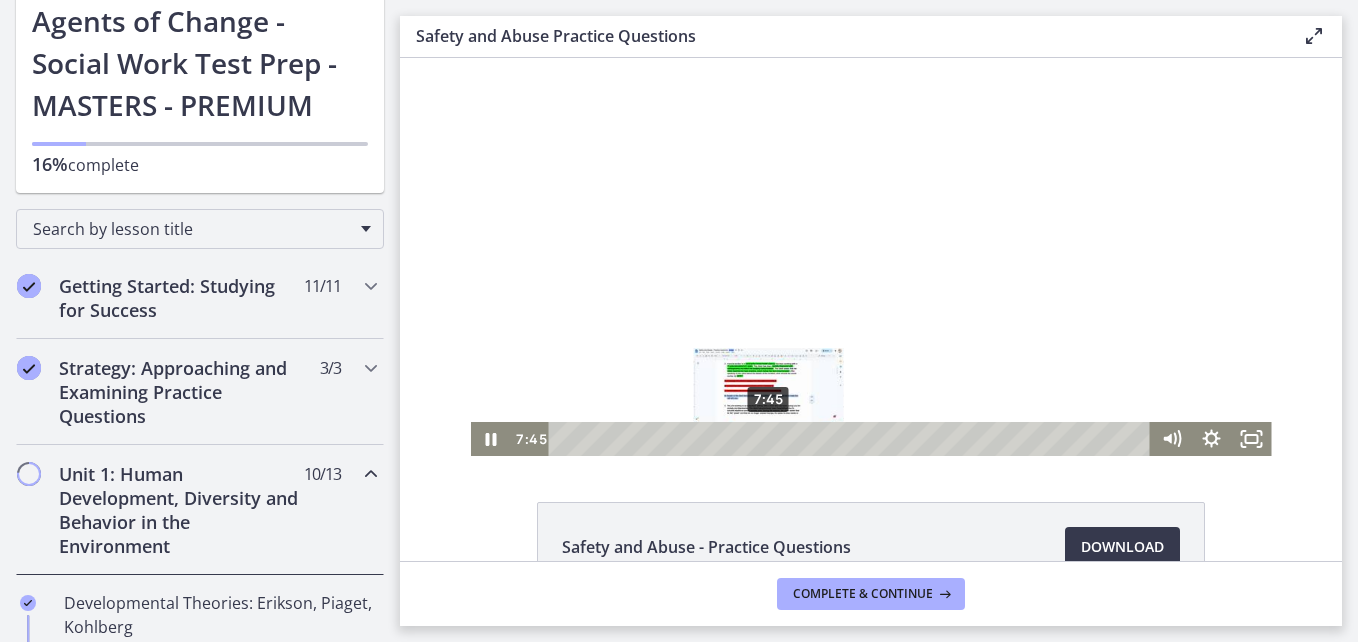 click at bounding box center [768, 438] 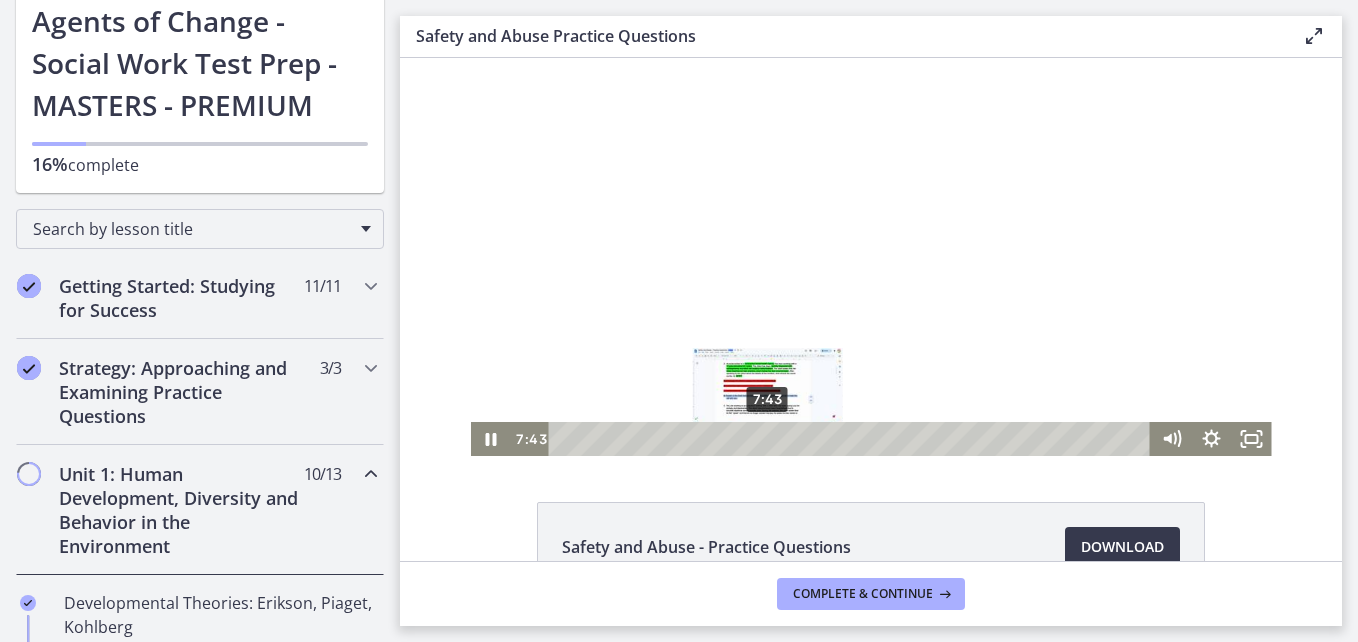 click at bounding box center [768, 438] 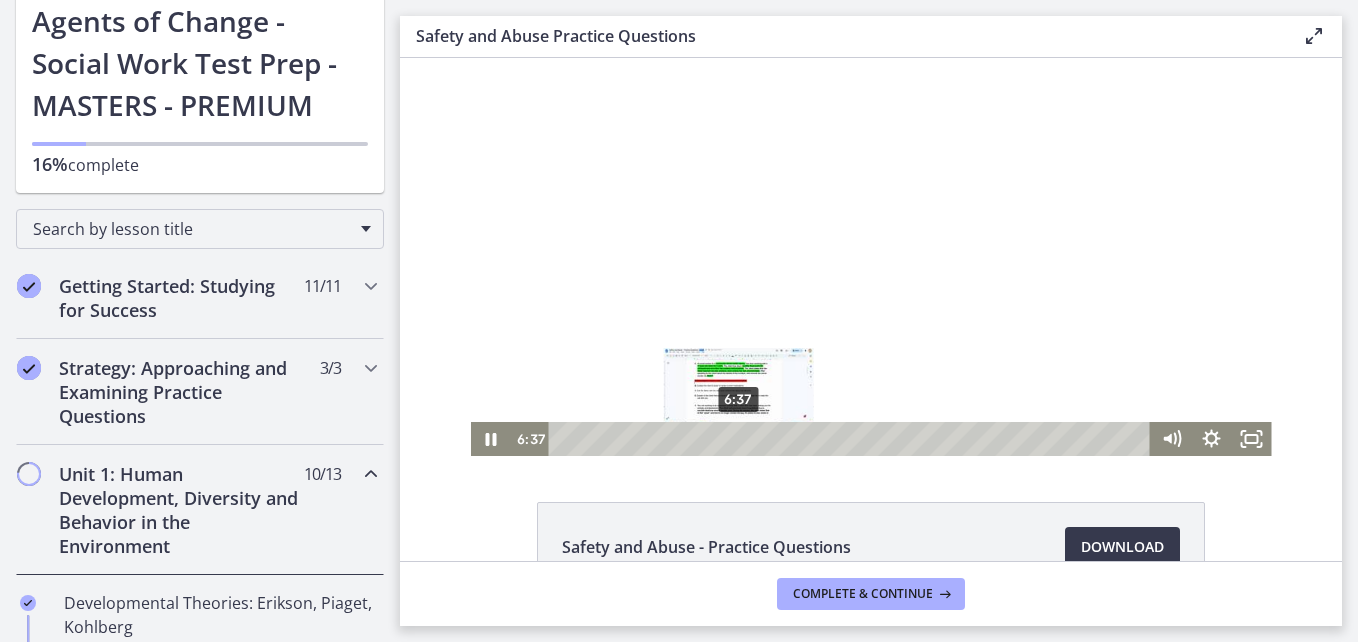click at bounding box center (738, 438) 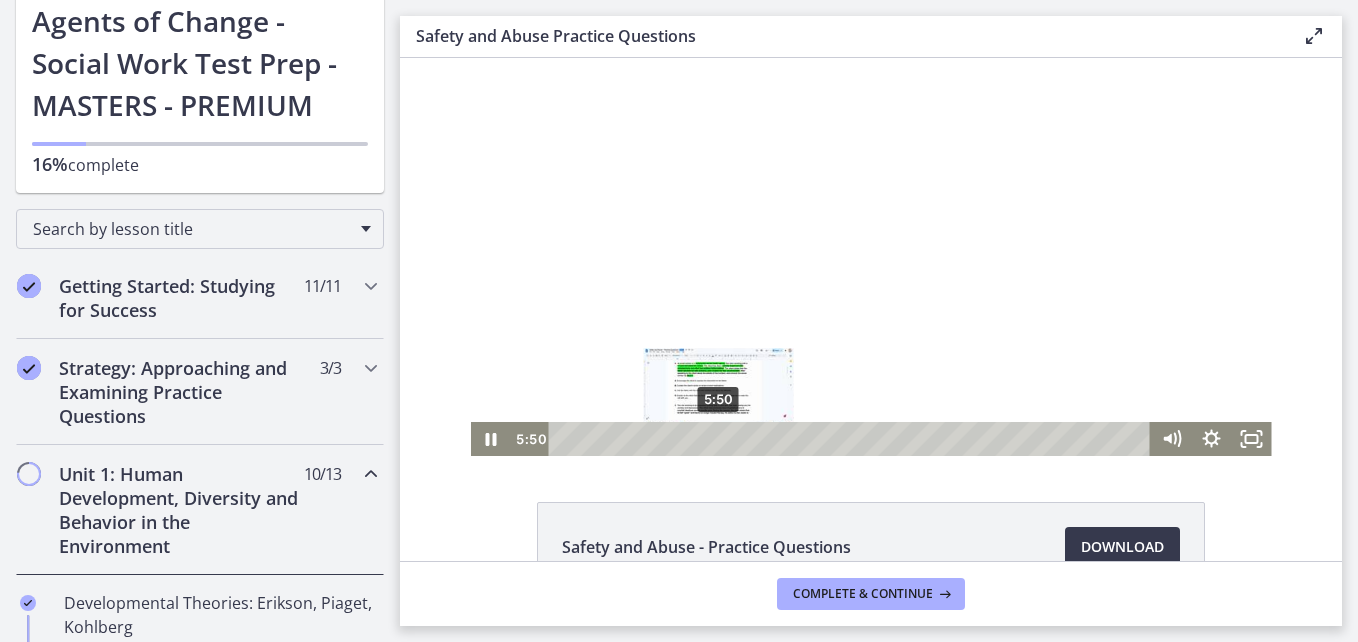 click at bounding box center (717, 438) 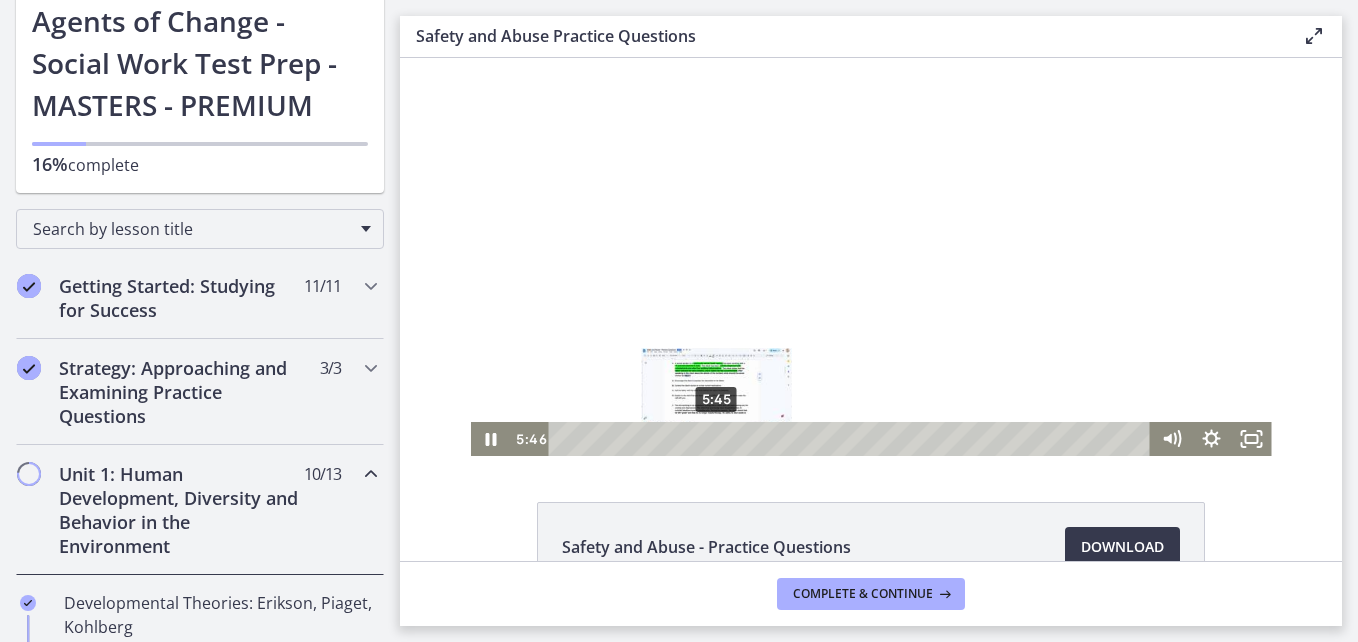 click on "5:45" at bounding box center (852, 439) 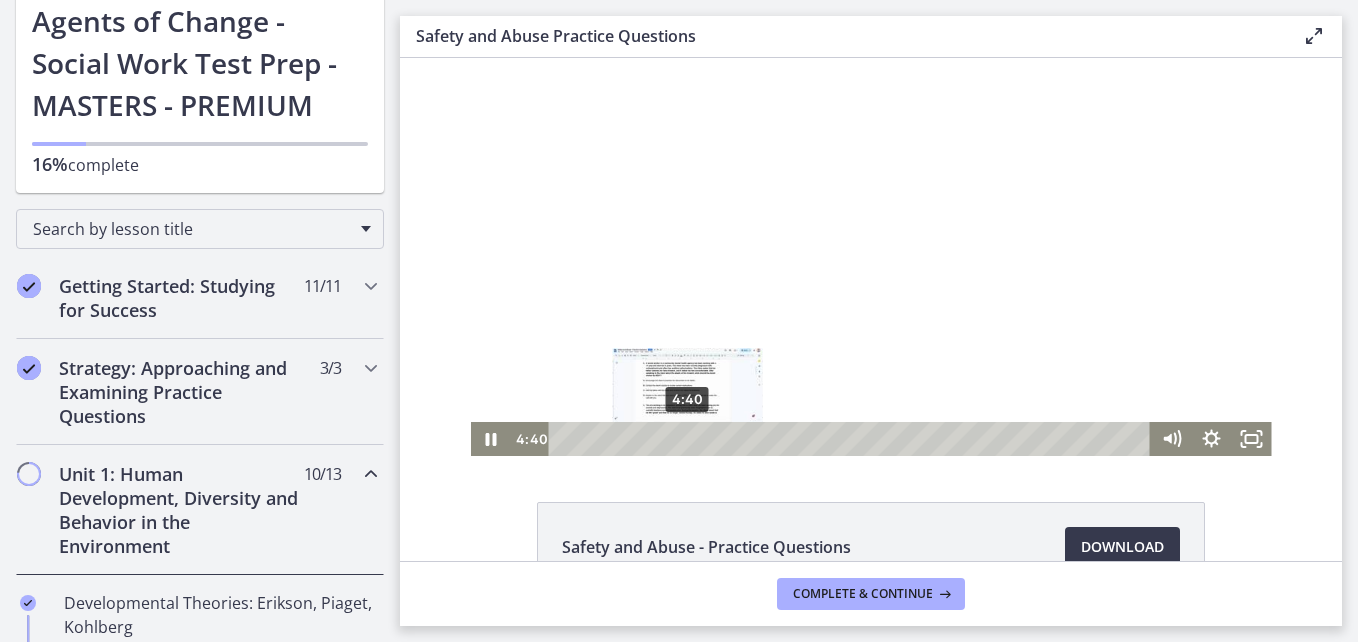 click at bounding box center [686, 438] 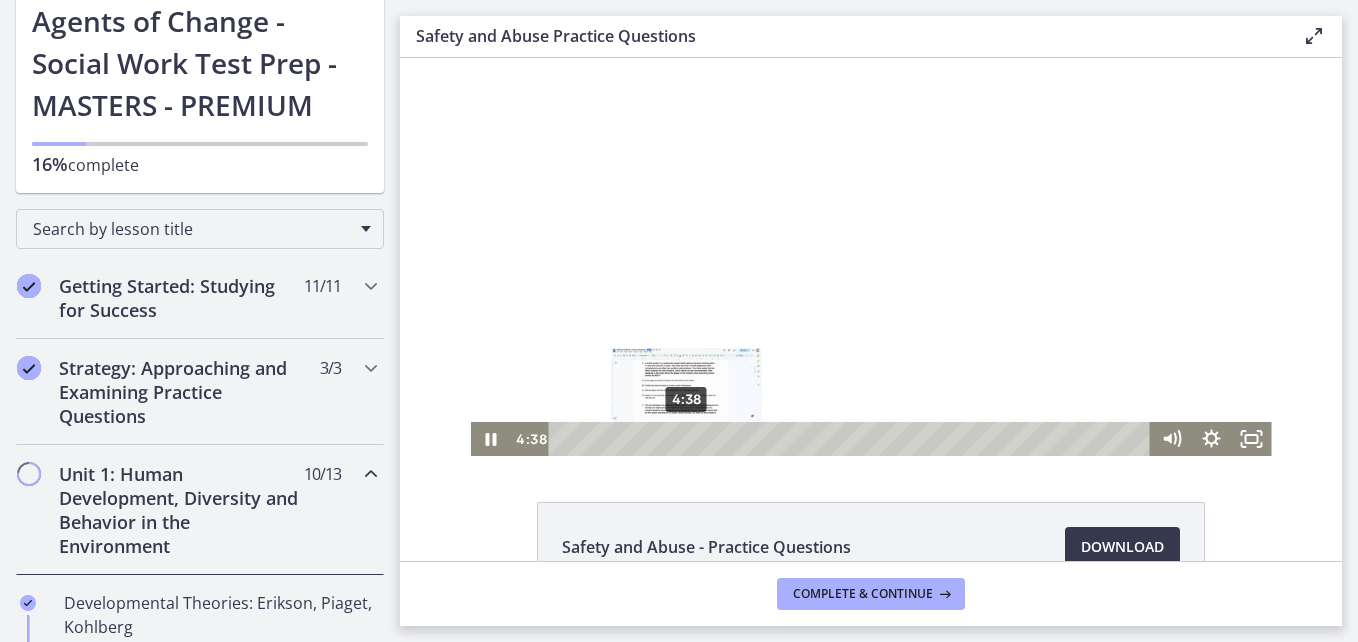 click on "4:38" at bounding box center [852, 439] 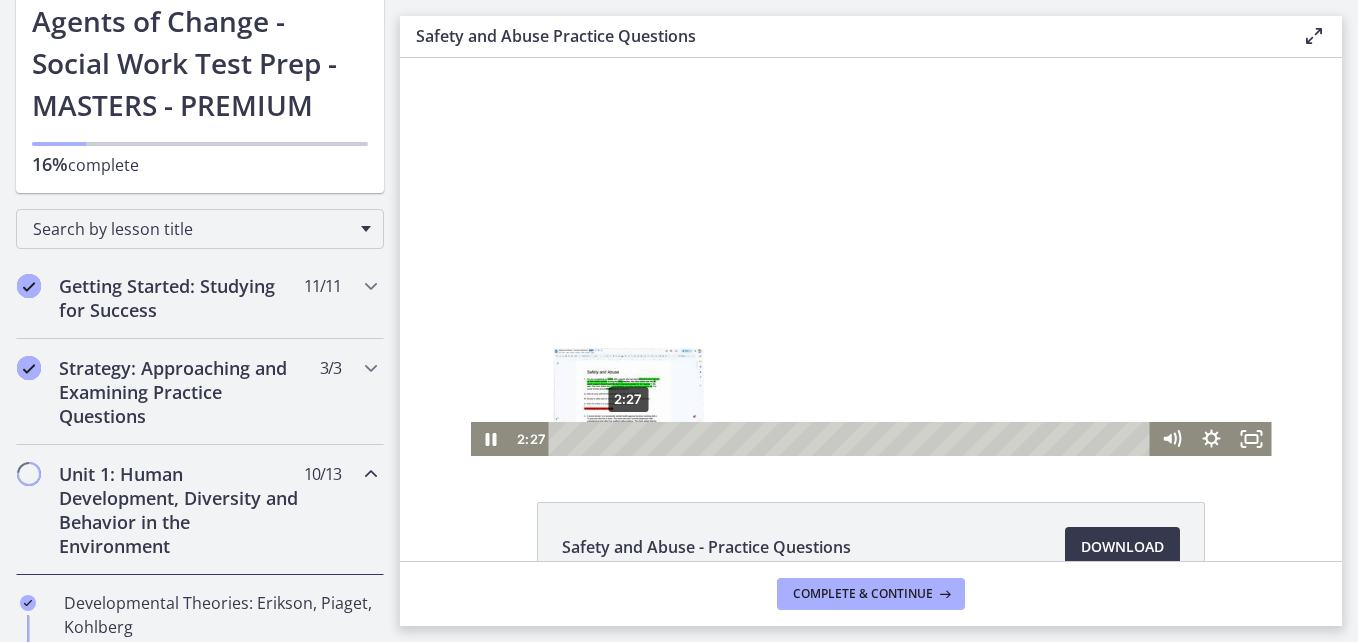 click at bounding box center [628, 438] 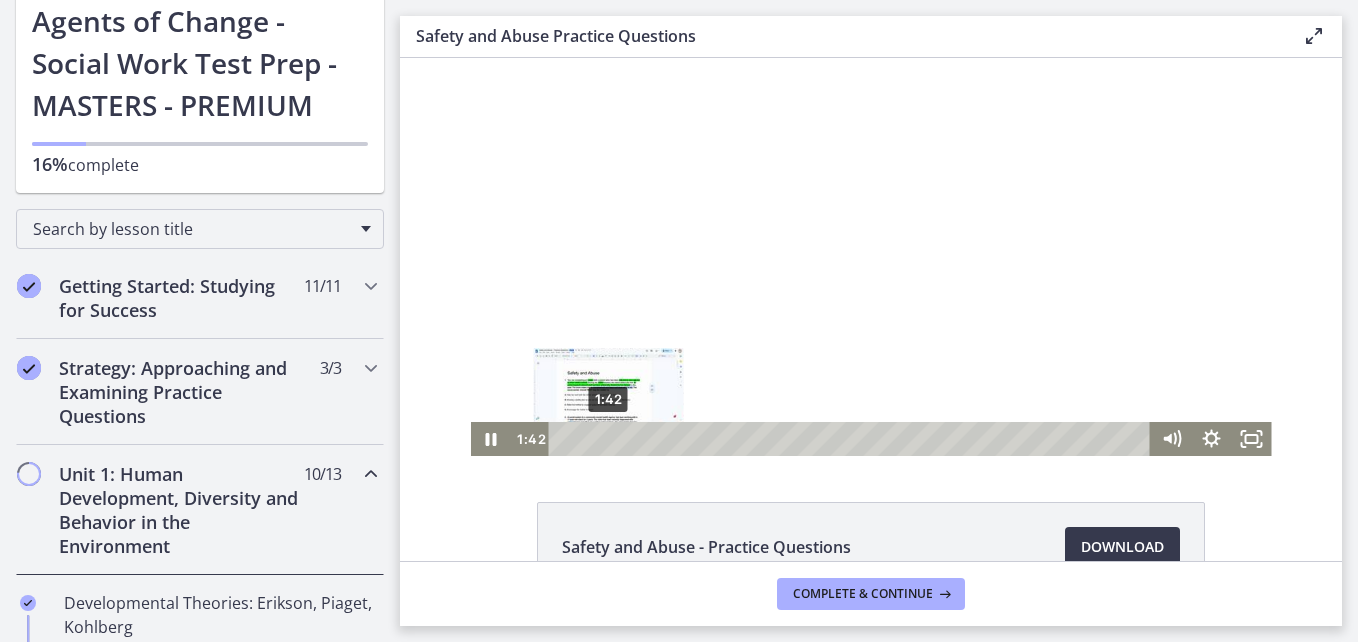 click at bounding box center (608, 438) 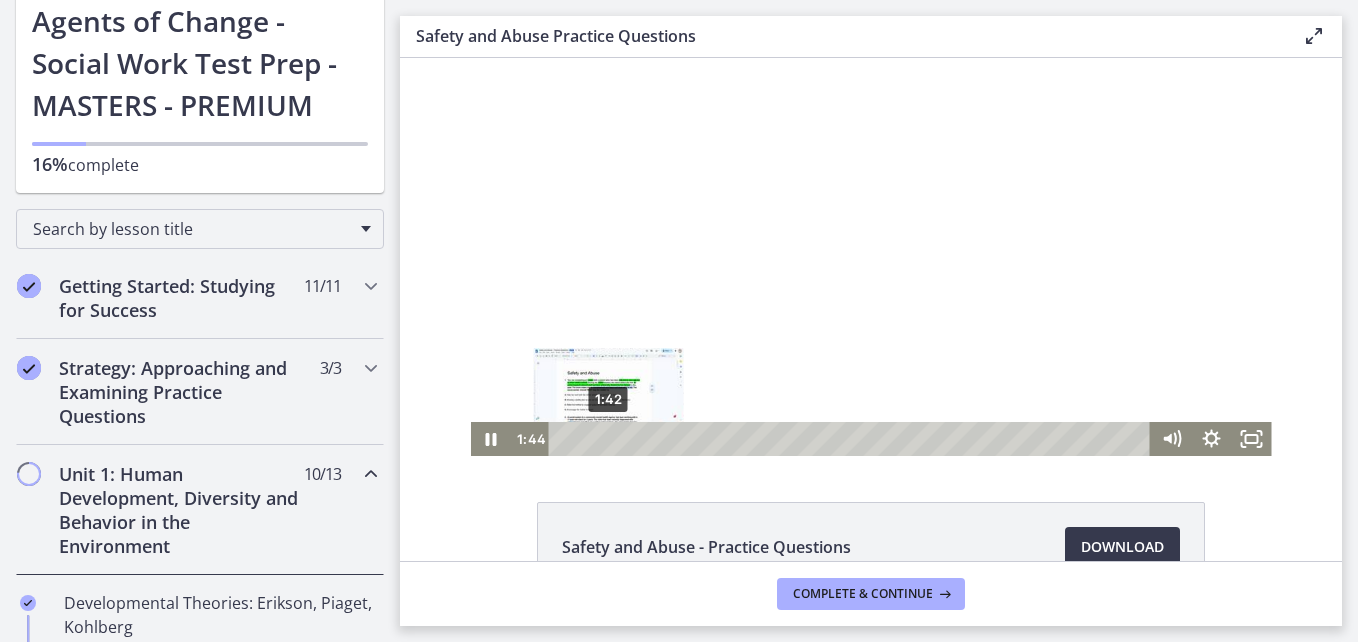 click at bounding box center (609, 438) 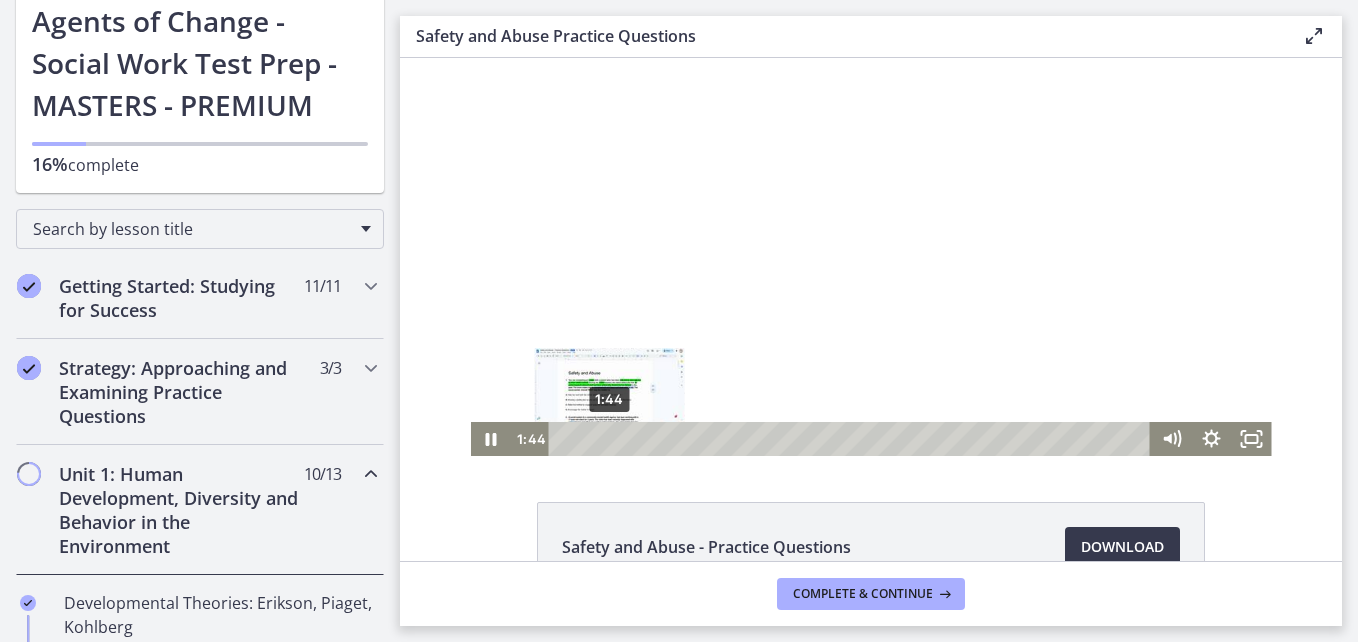 click on "1:44" at bounding box center [852, 439] 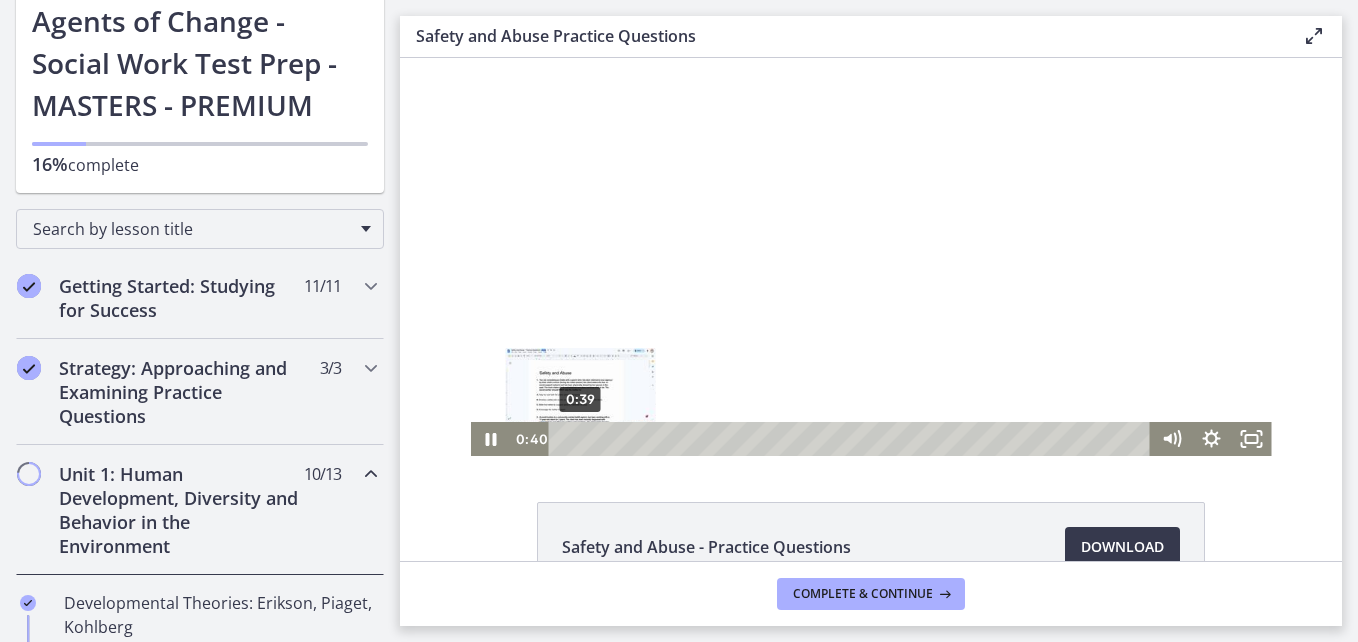 click at bounding box center (580, 438) 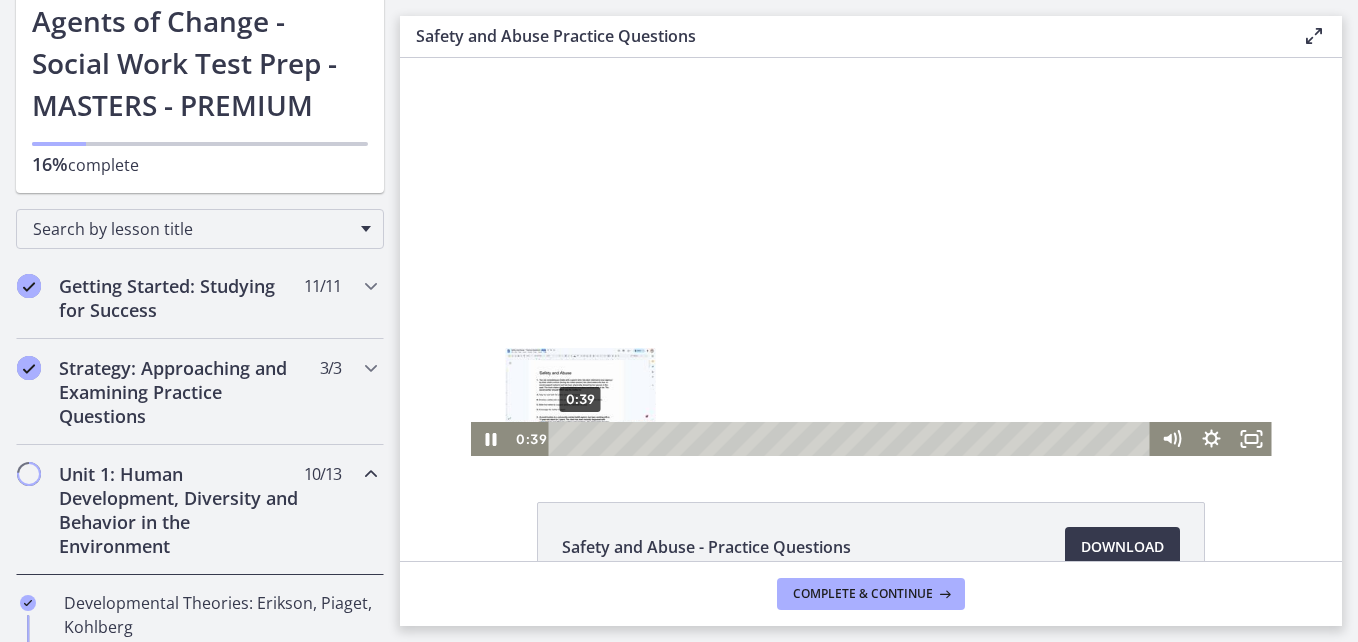 click at bounding box center [580, 438] 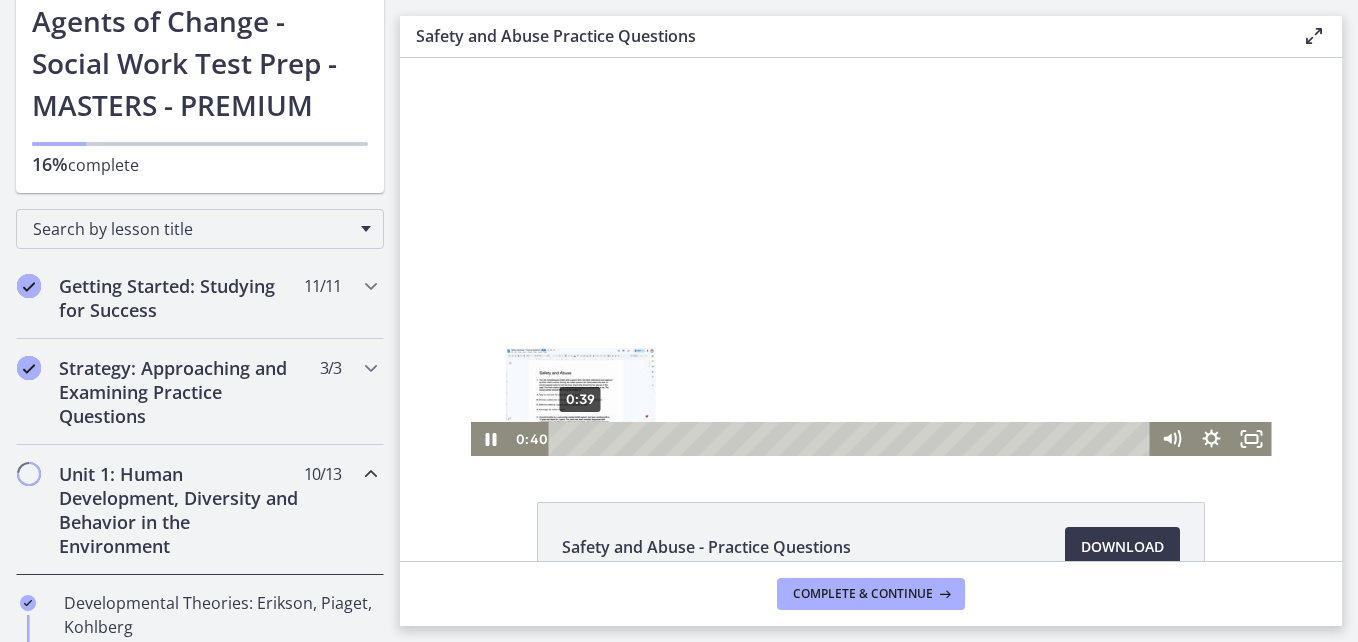 click 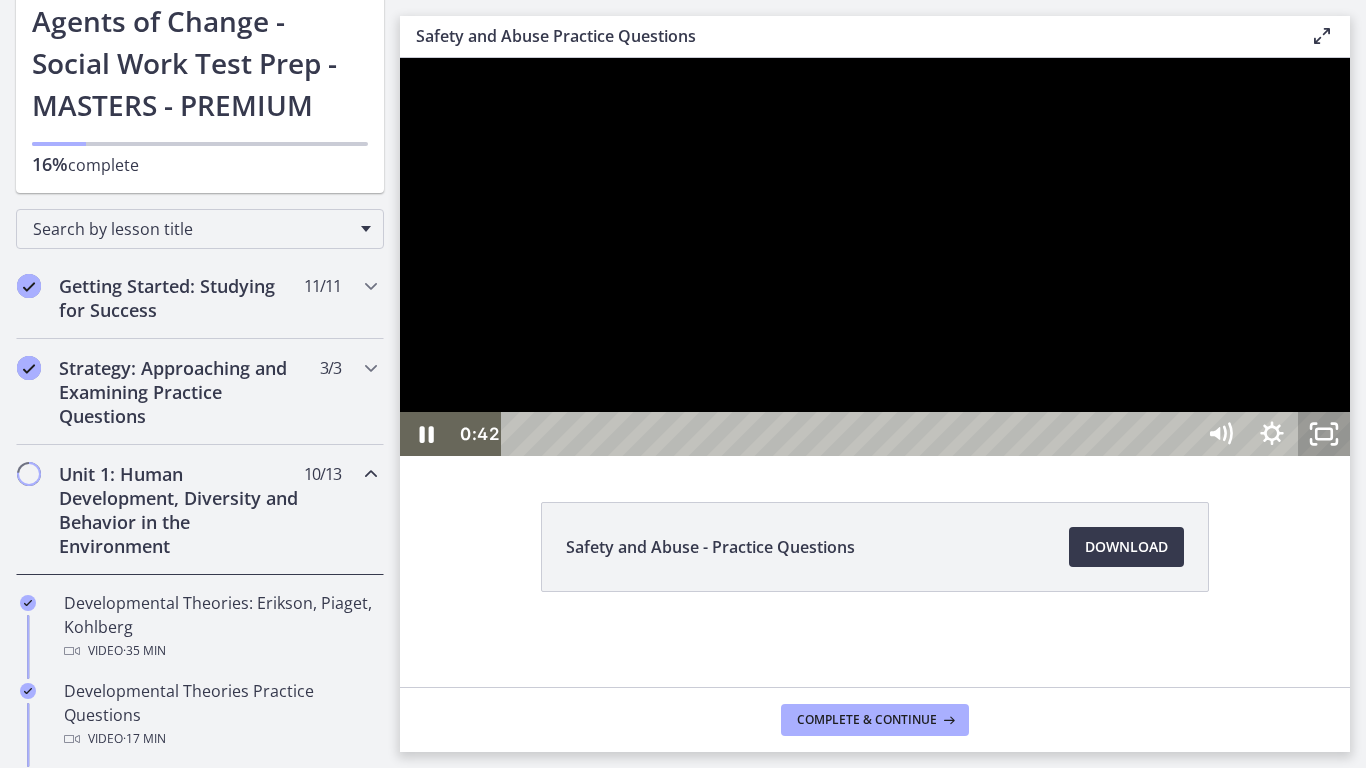 click at bounding box center [875, 257] 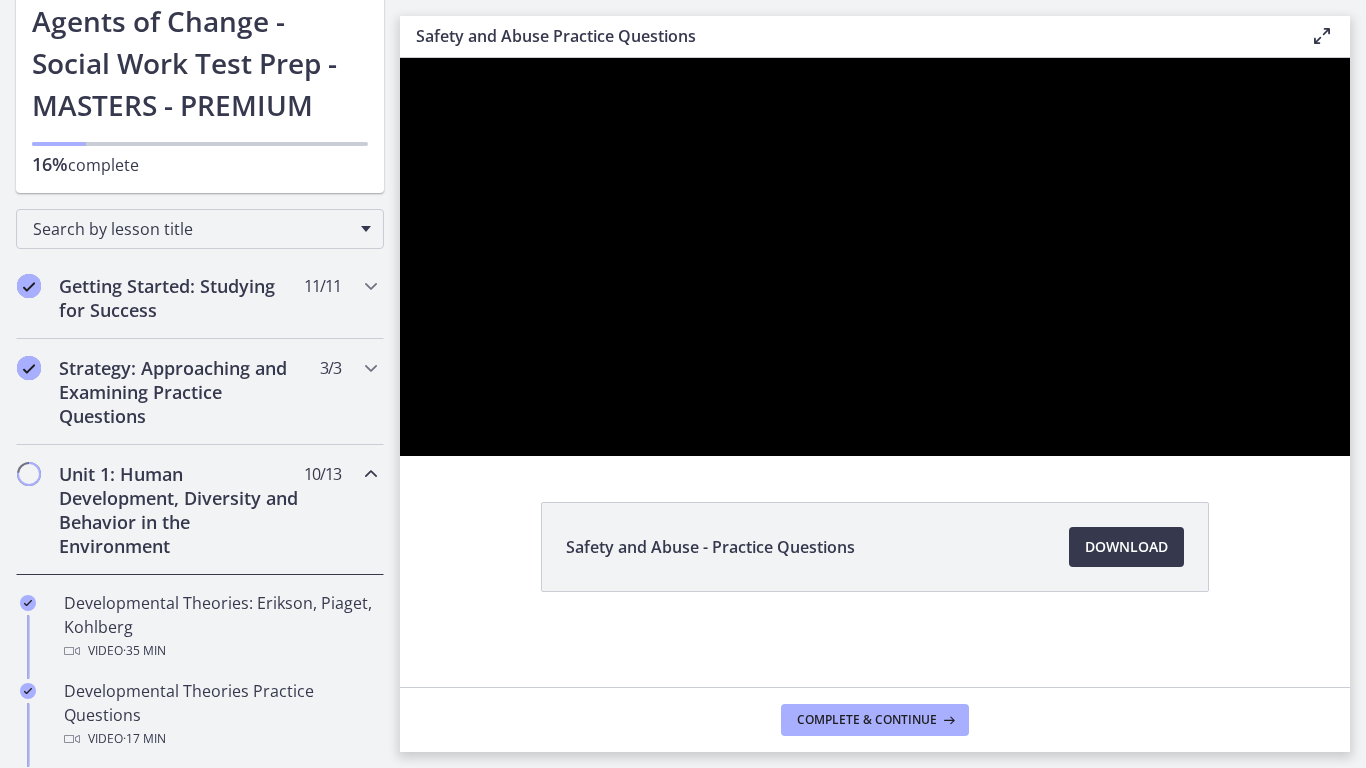 click at bounding box center (875, 257) 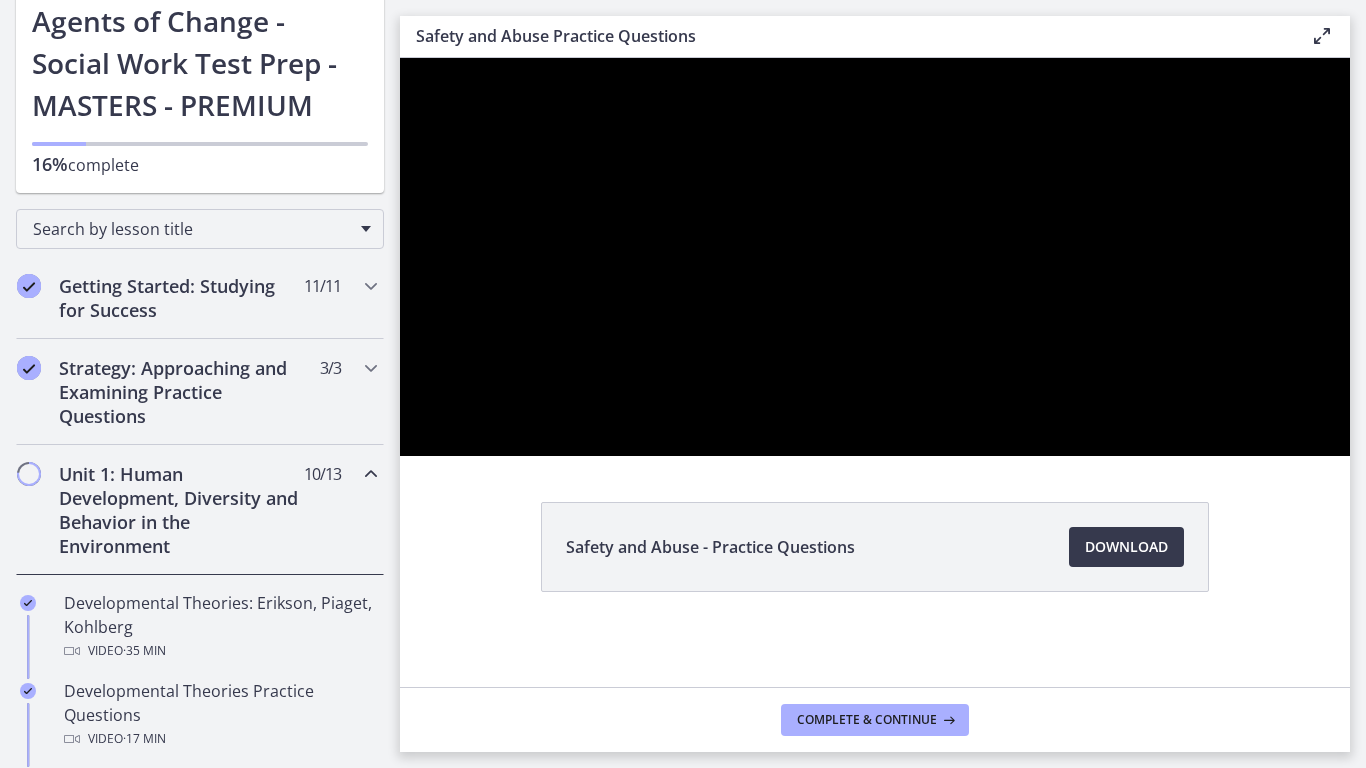 type 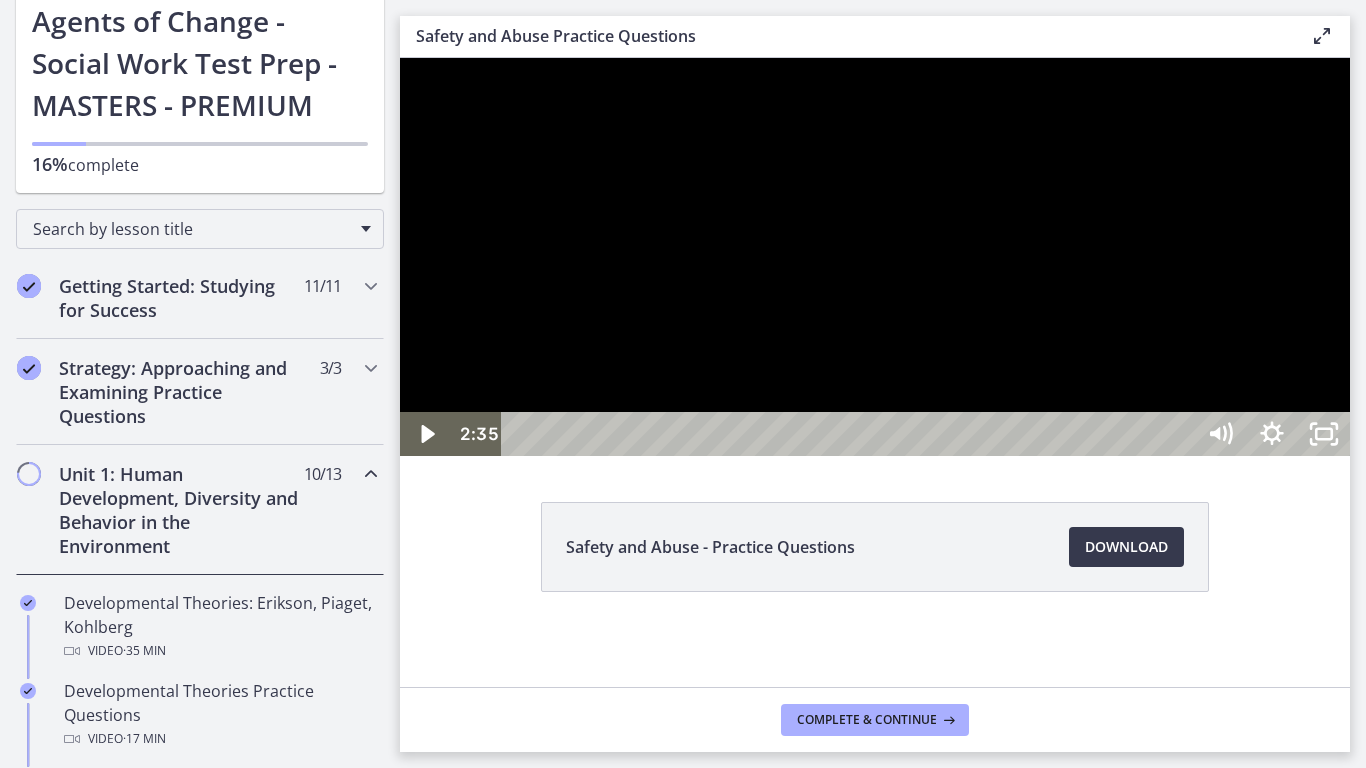 click at bounding box center [875, 257] 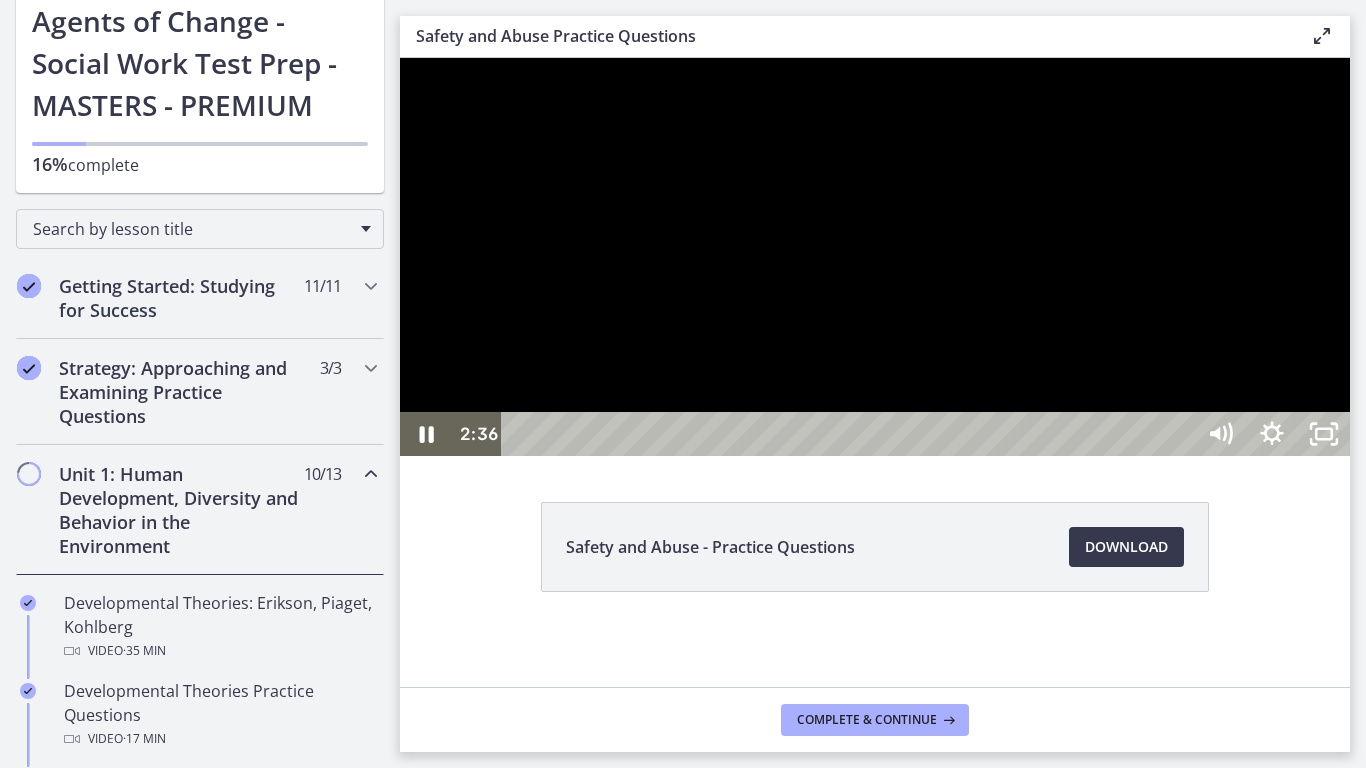 click at bounding box center [875, 257] 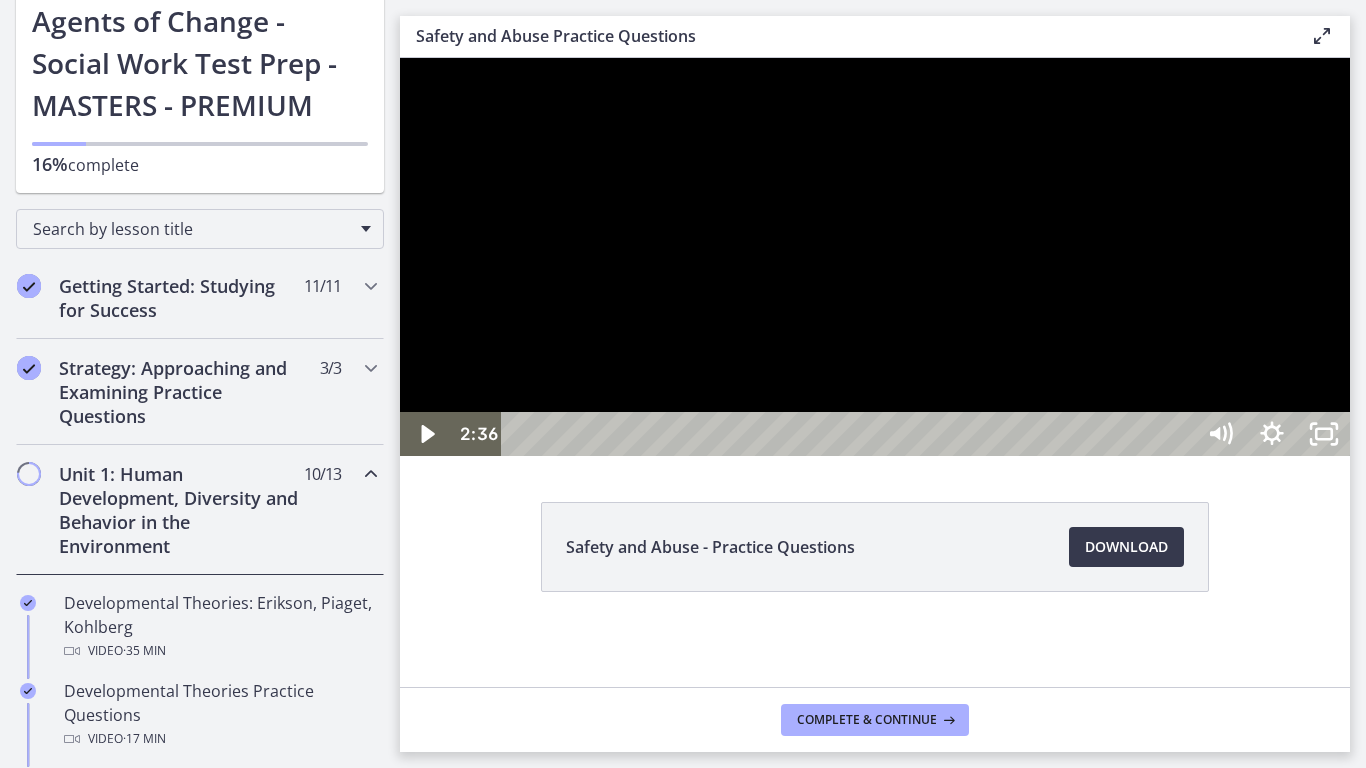 click 